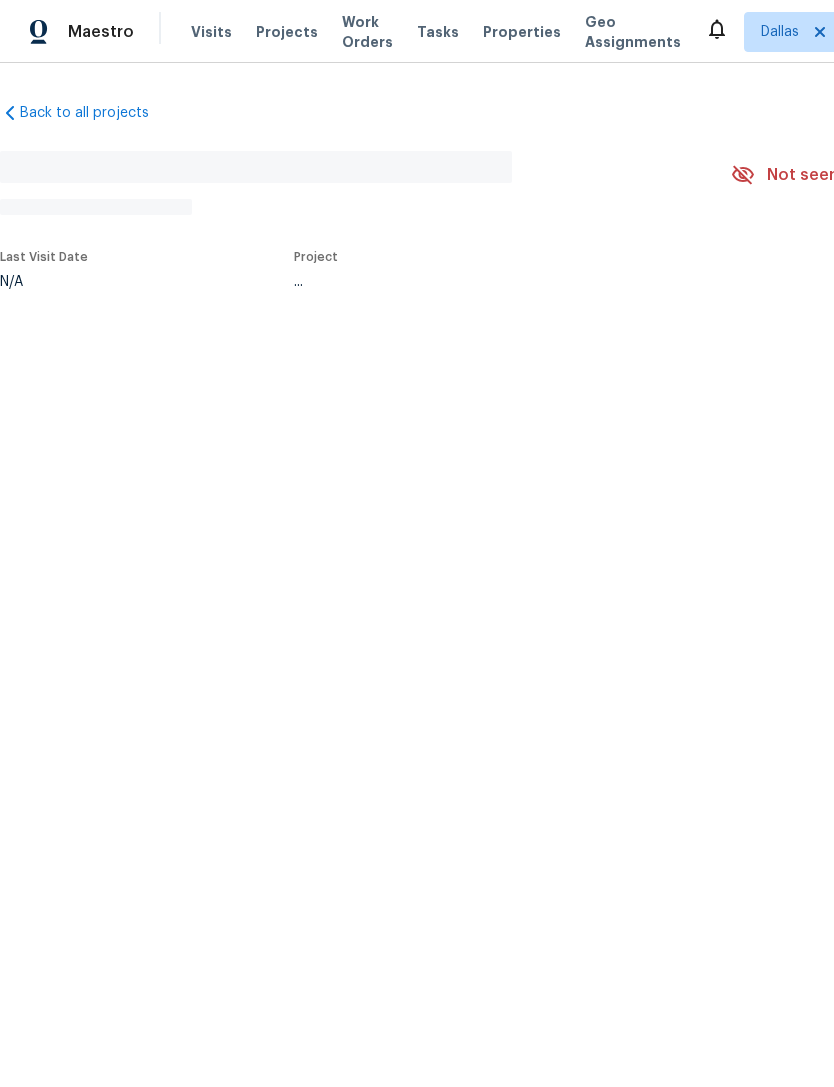 scroll, scrollTop: 0, scrollLeft: 0, axis: both 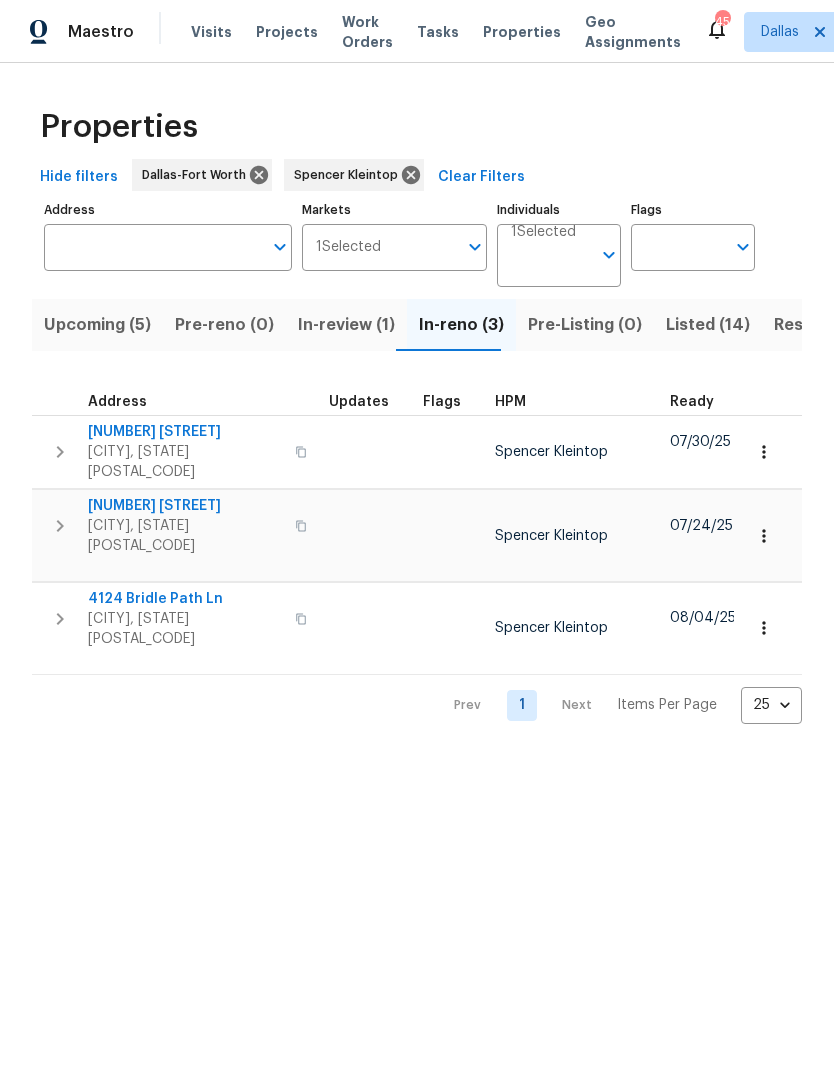 click on "Upcoming (5)" at bounding box center (97, 325) 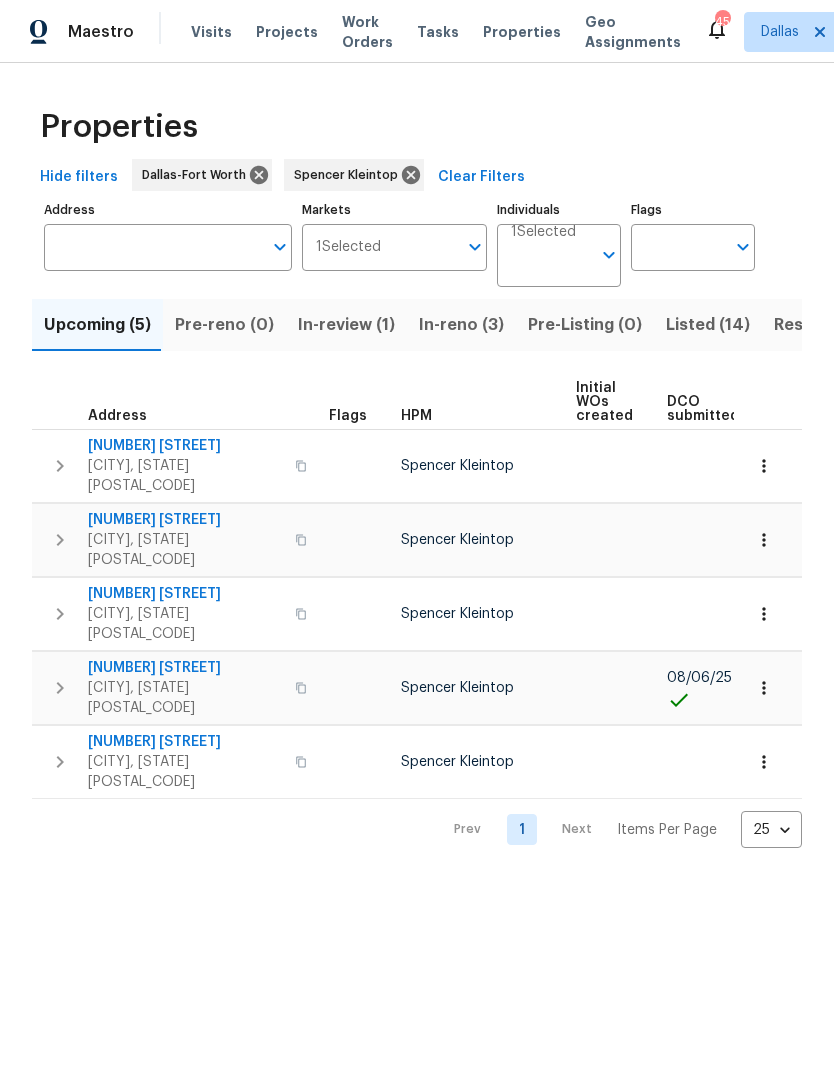 scroll, scrollTop: 0, scrollLeft: 0, axis: both 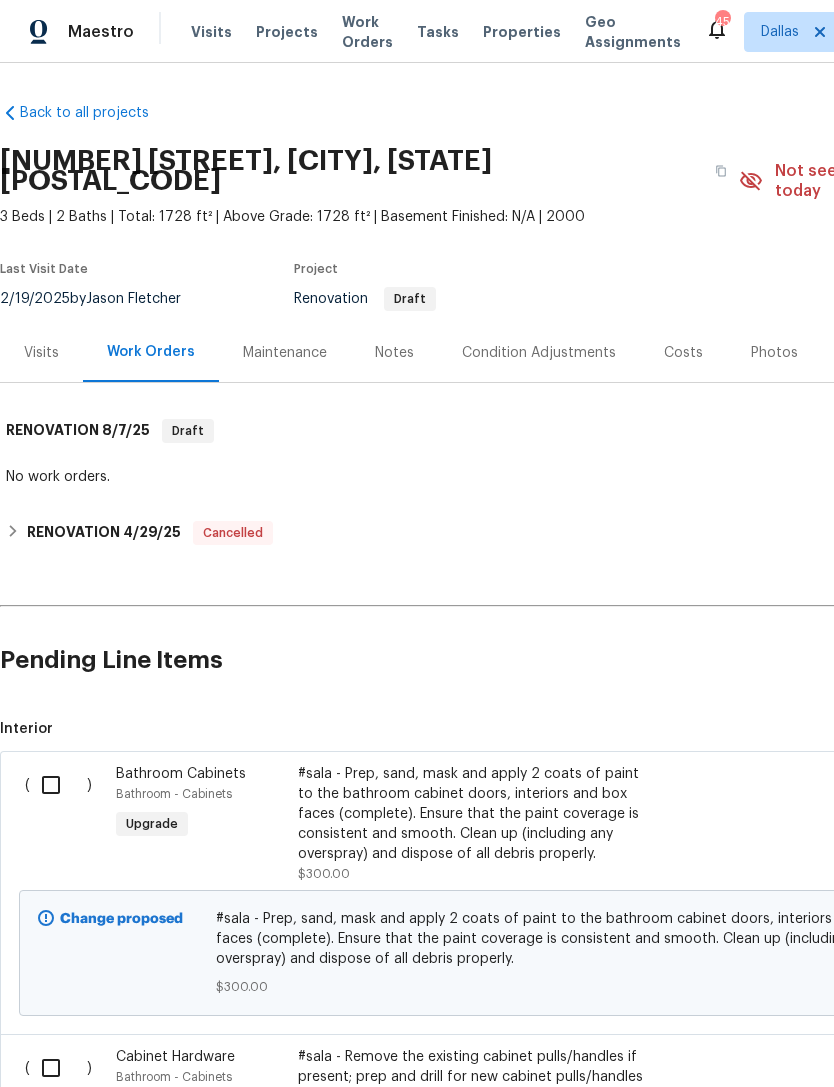 click on "Condition Adjustments" at bounding box center (539, 353) 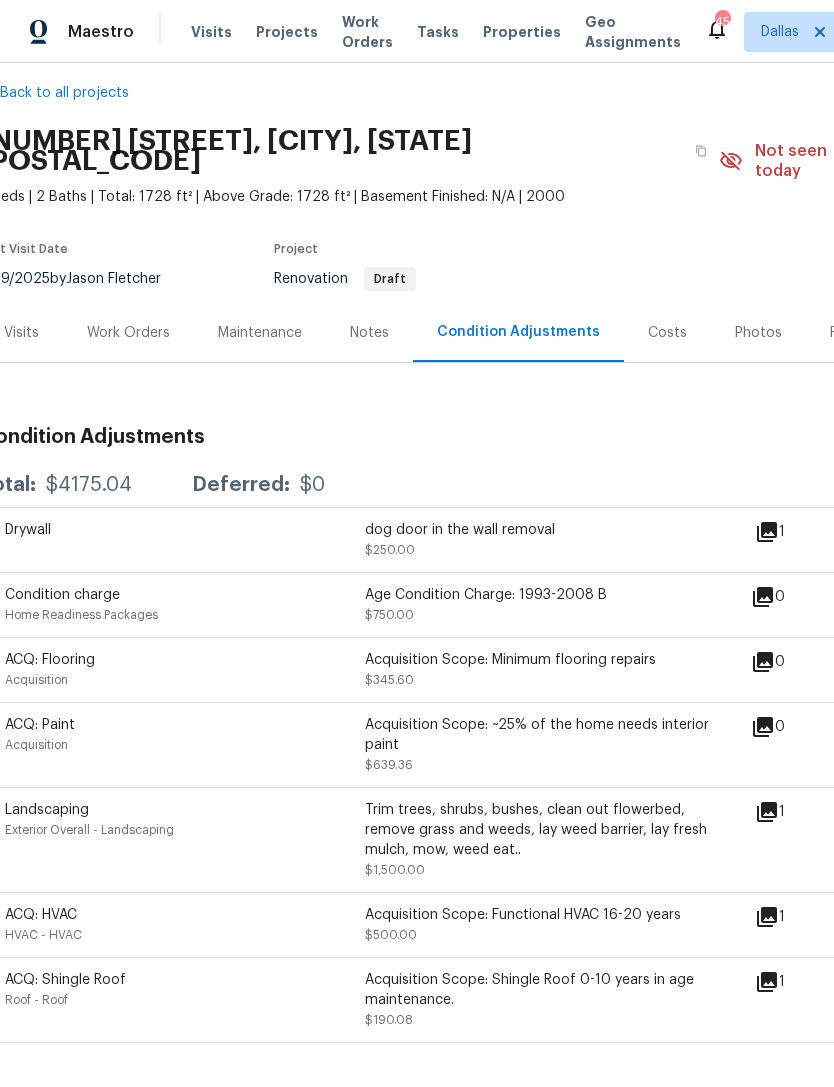 scroll, scrollTop: 19, scrollLeft: 20, axis: both 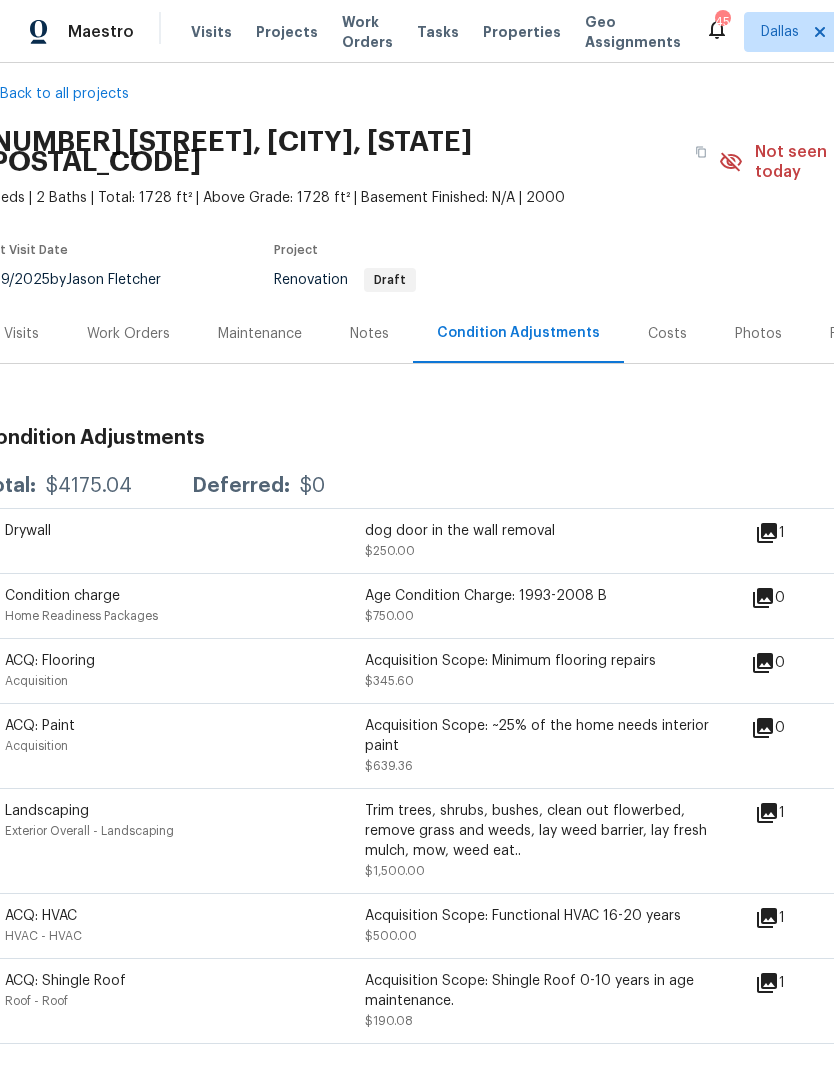 click on "Visits" at bounding box center [21, 334] 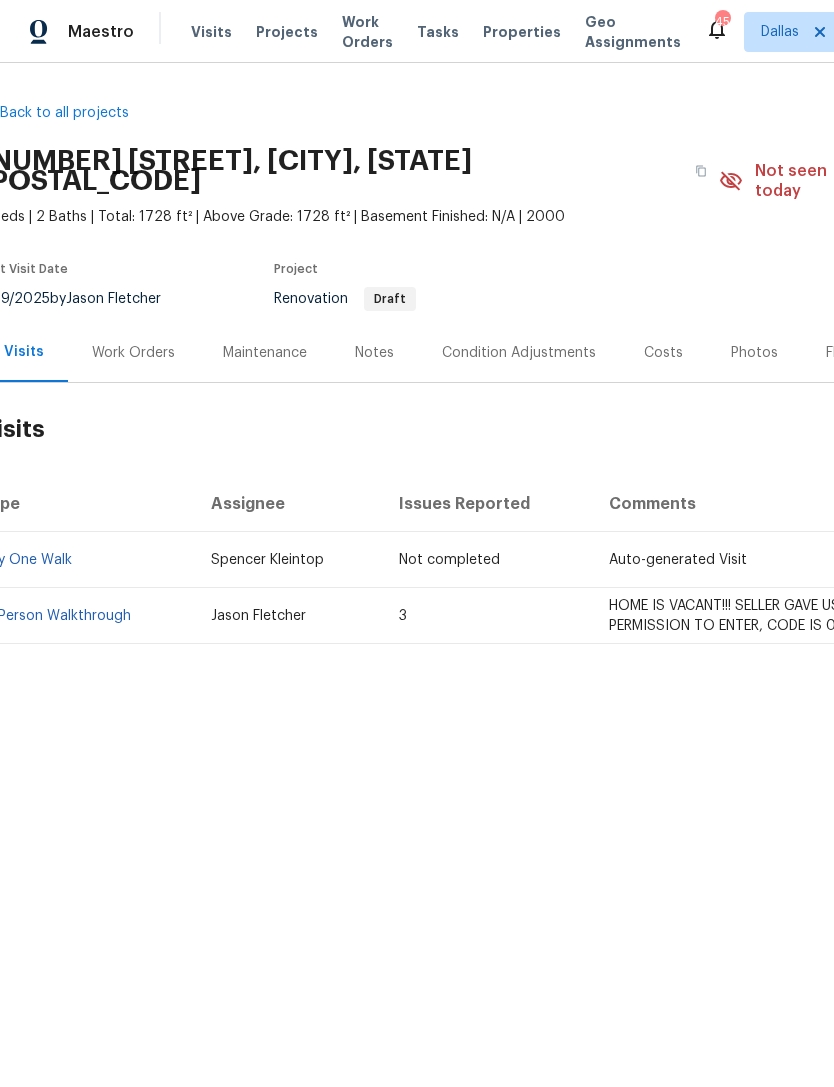 click on "In-Person Walkthrough" at bounding box center (56, 616) 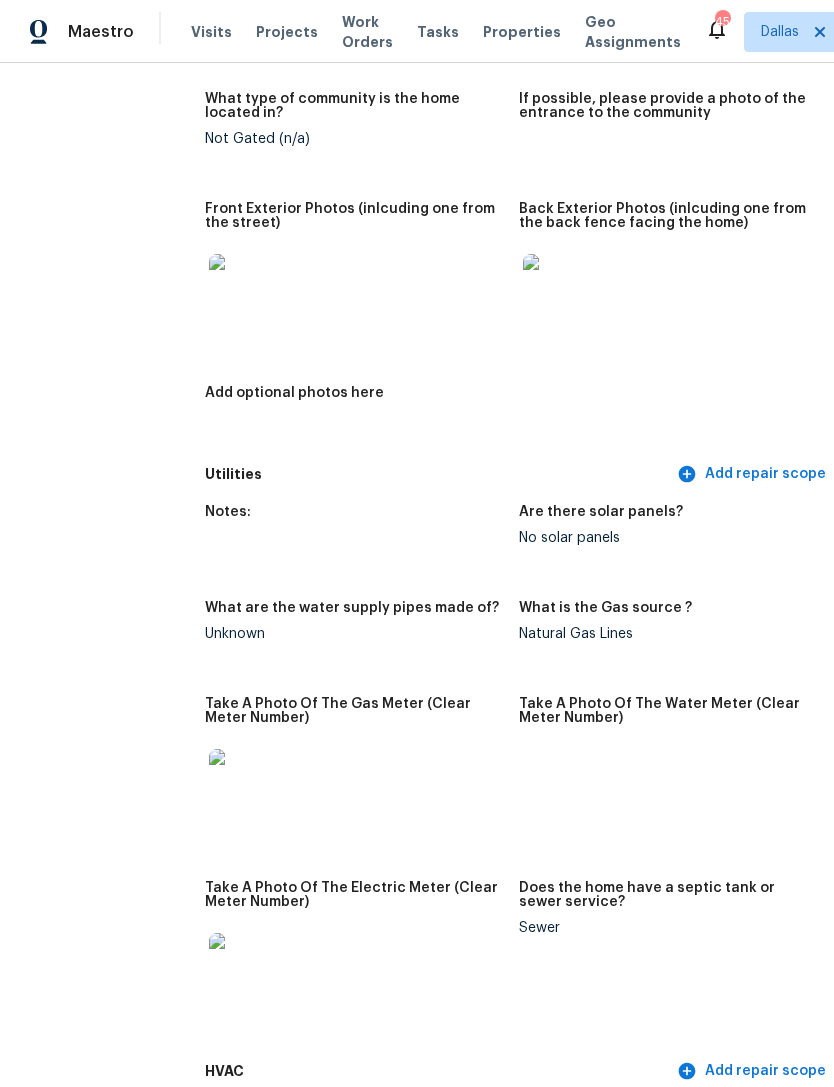 scroll, scrollTop: 948, scrollLeft: 0, axis: vertical 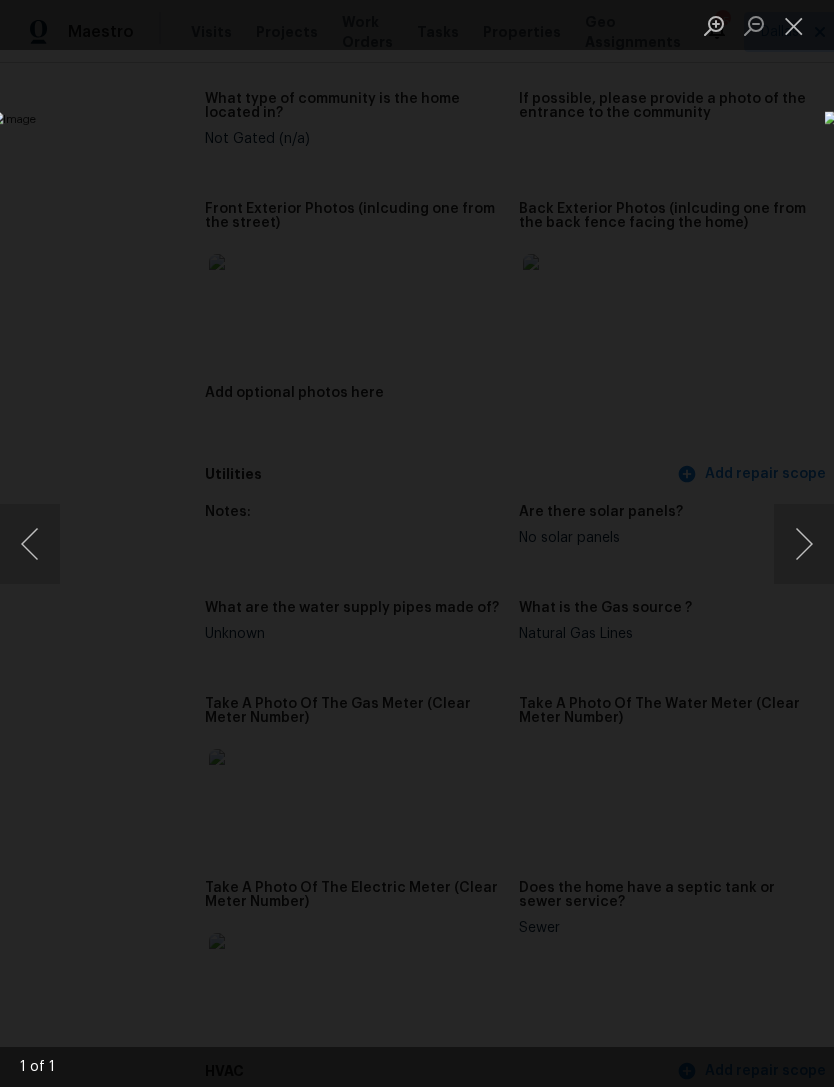 click at bounding box center [804, 544] 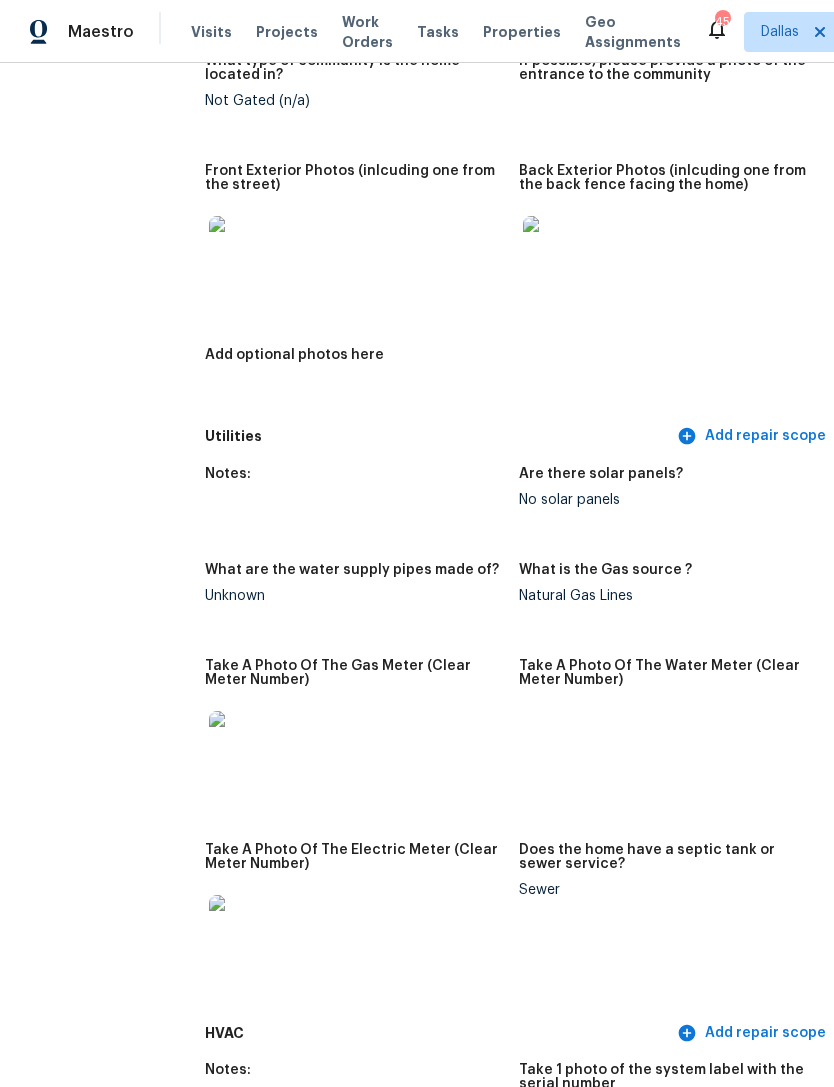 scroll, scrollTop: 991, scrollLeft: 0, axis: vertical 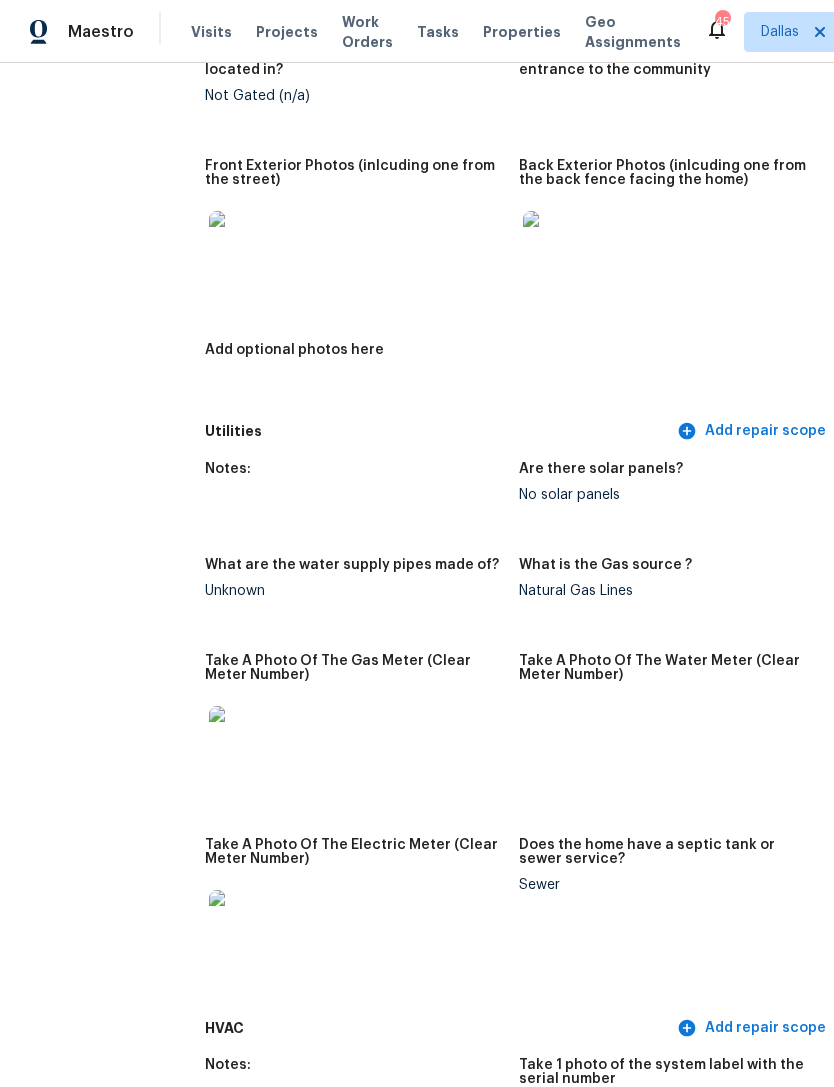 click at bounding box center (555, 243) 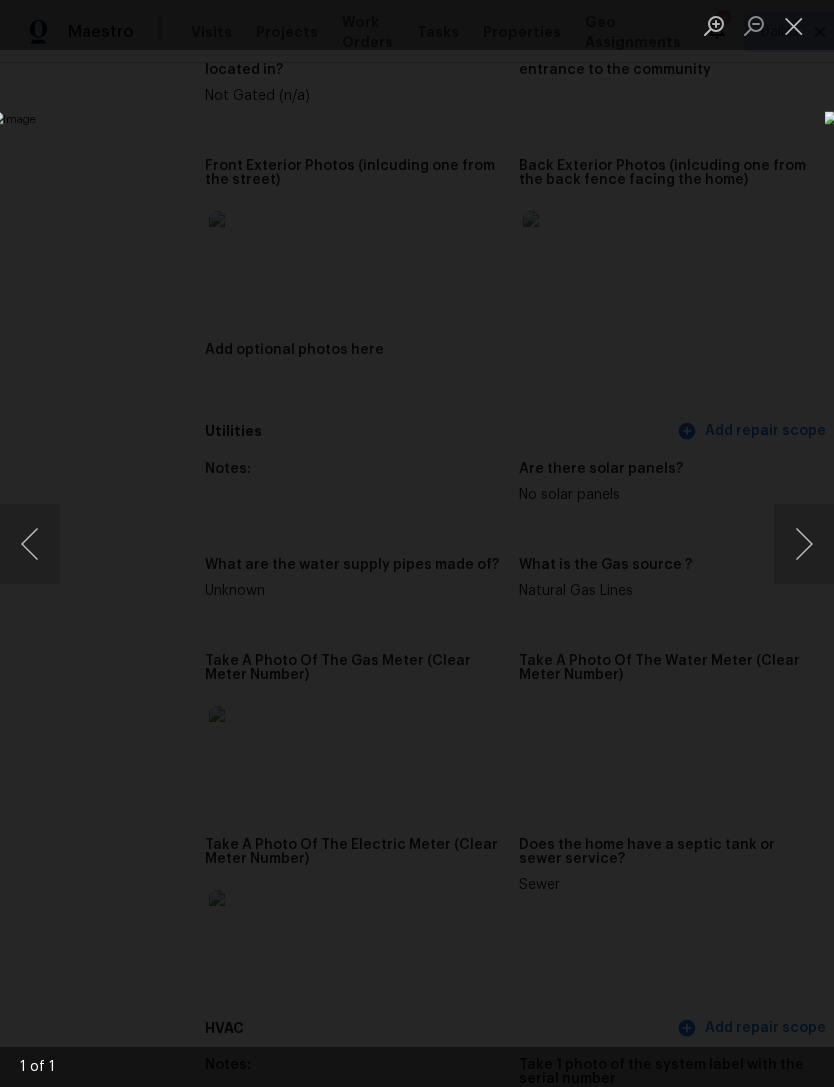 click at bounding box center [794, 25] 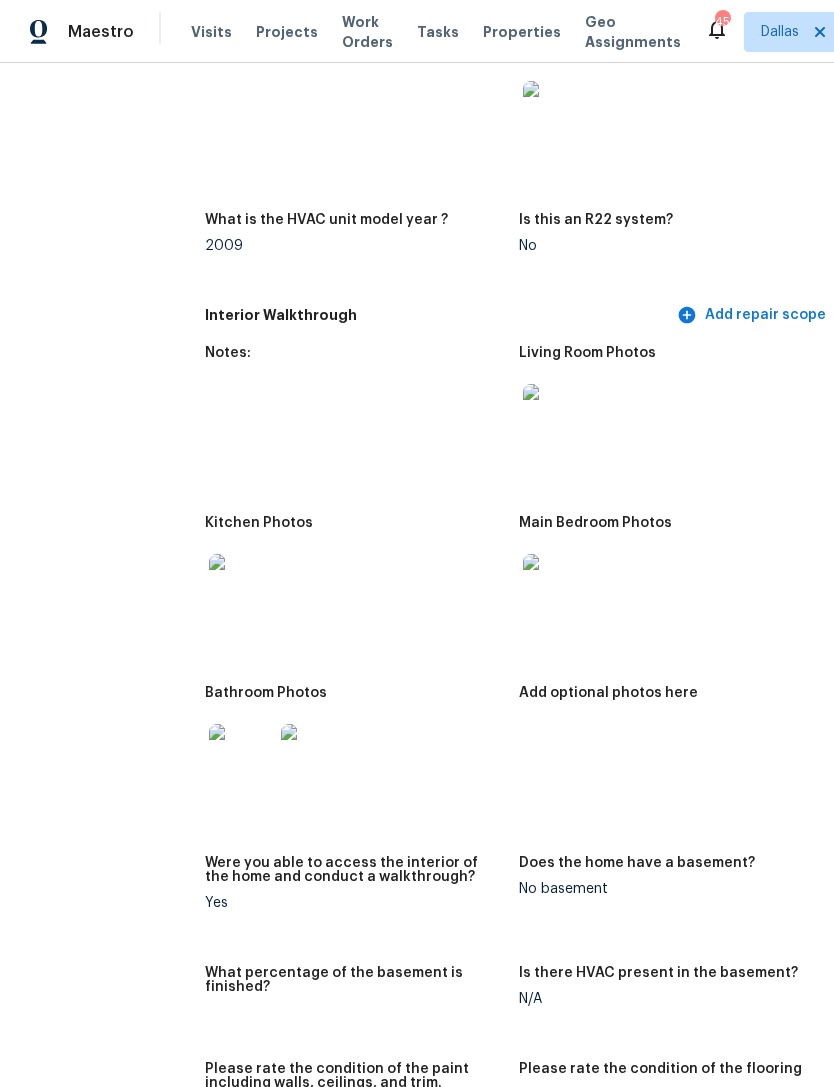 scroll, scrollTop: 2020, scrollLeft: 0, axis: vertical 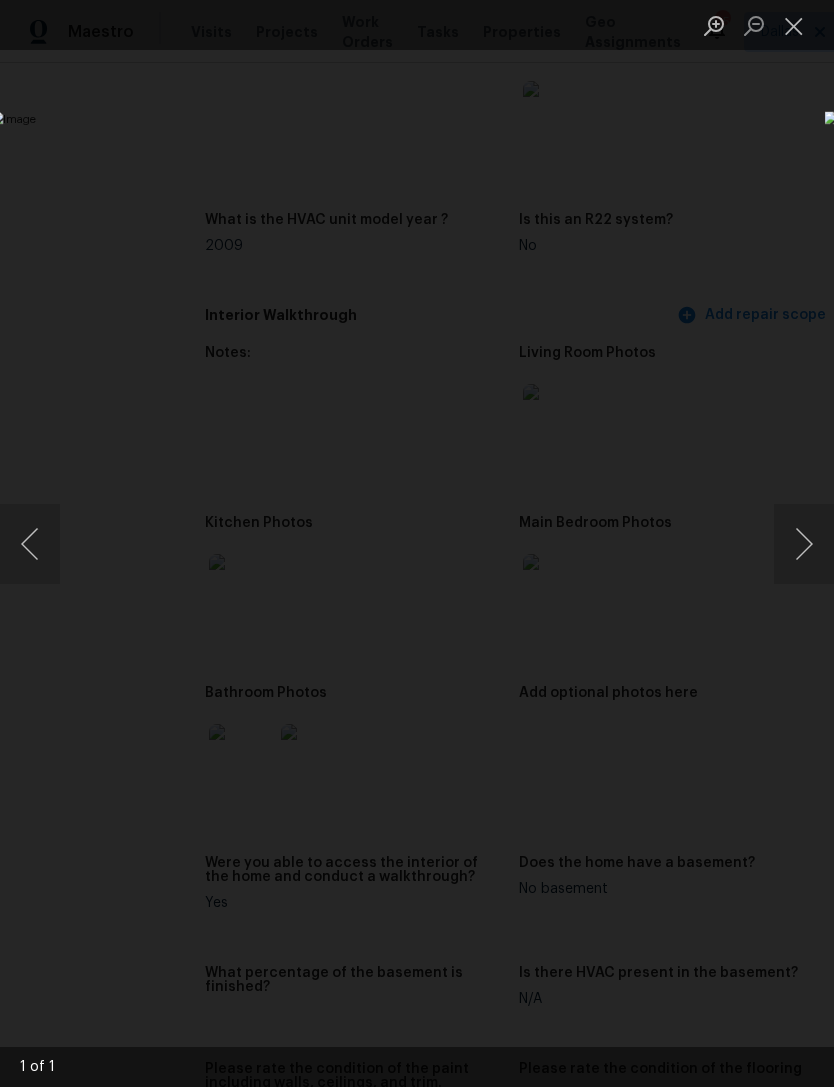 click at bounding box center (794, 25) 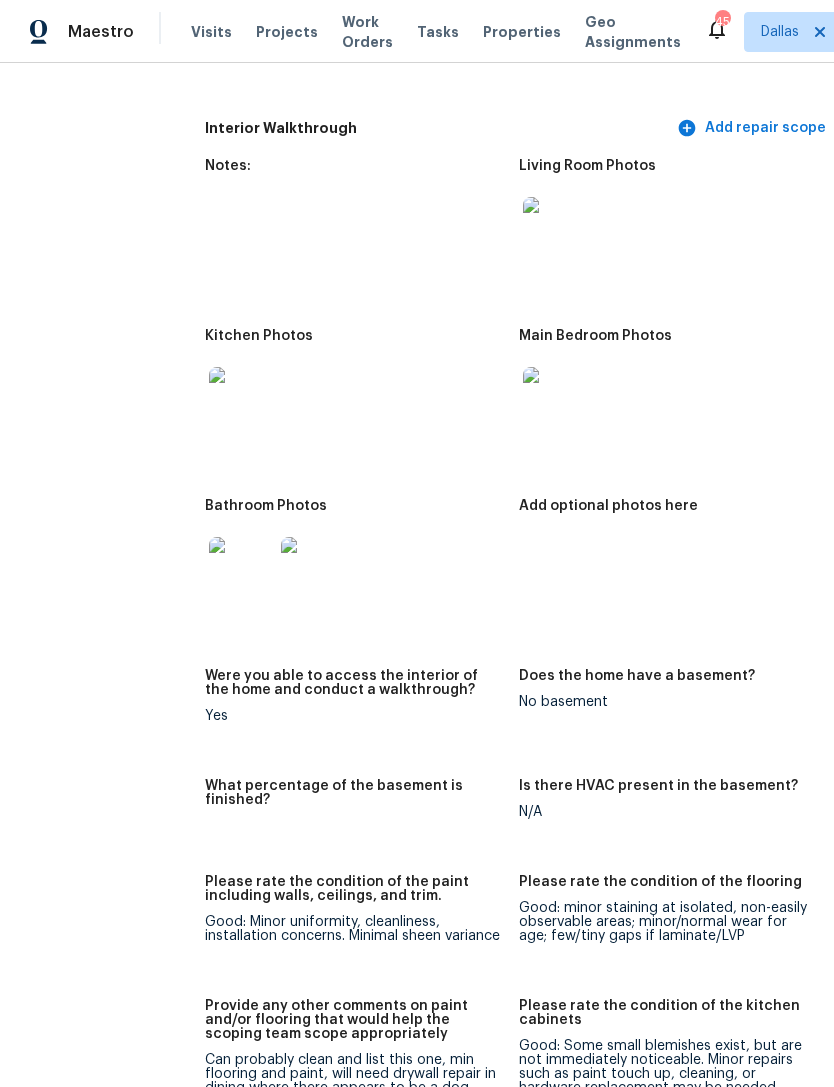 scroll, scrollTop: 2207, scrollLeft: 0, axis: vertical 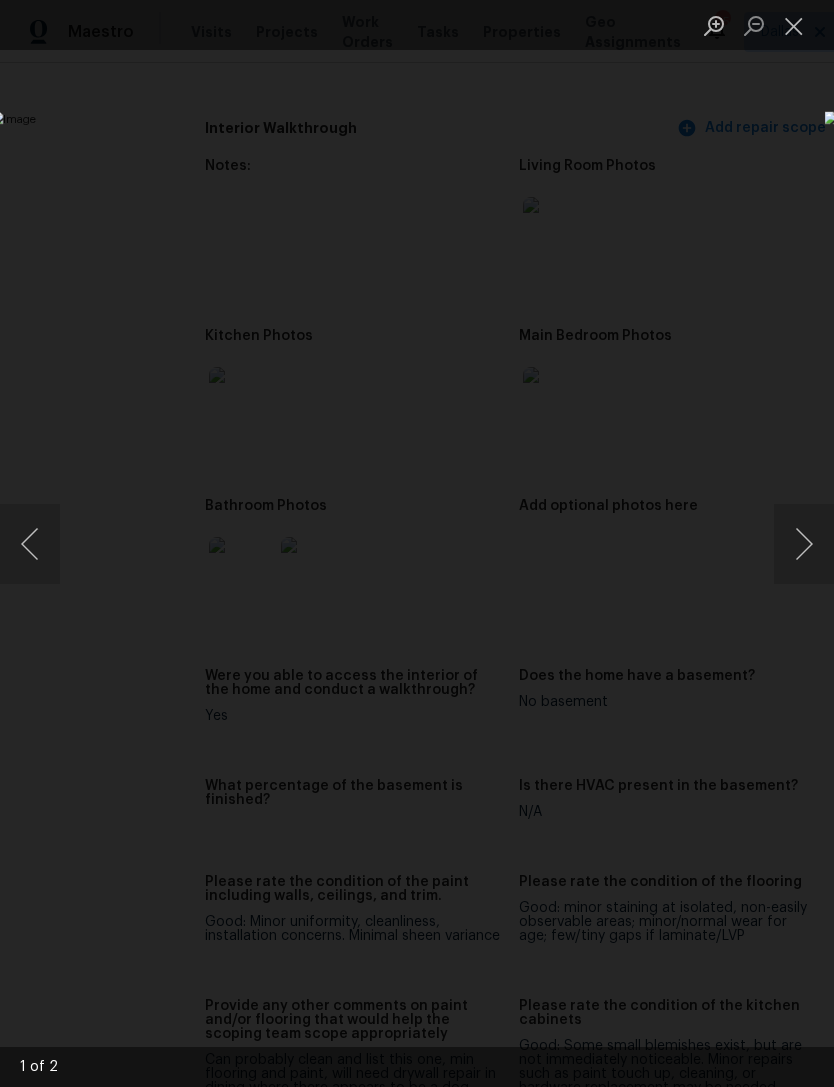 click at bounding box center (804, 544) 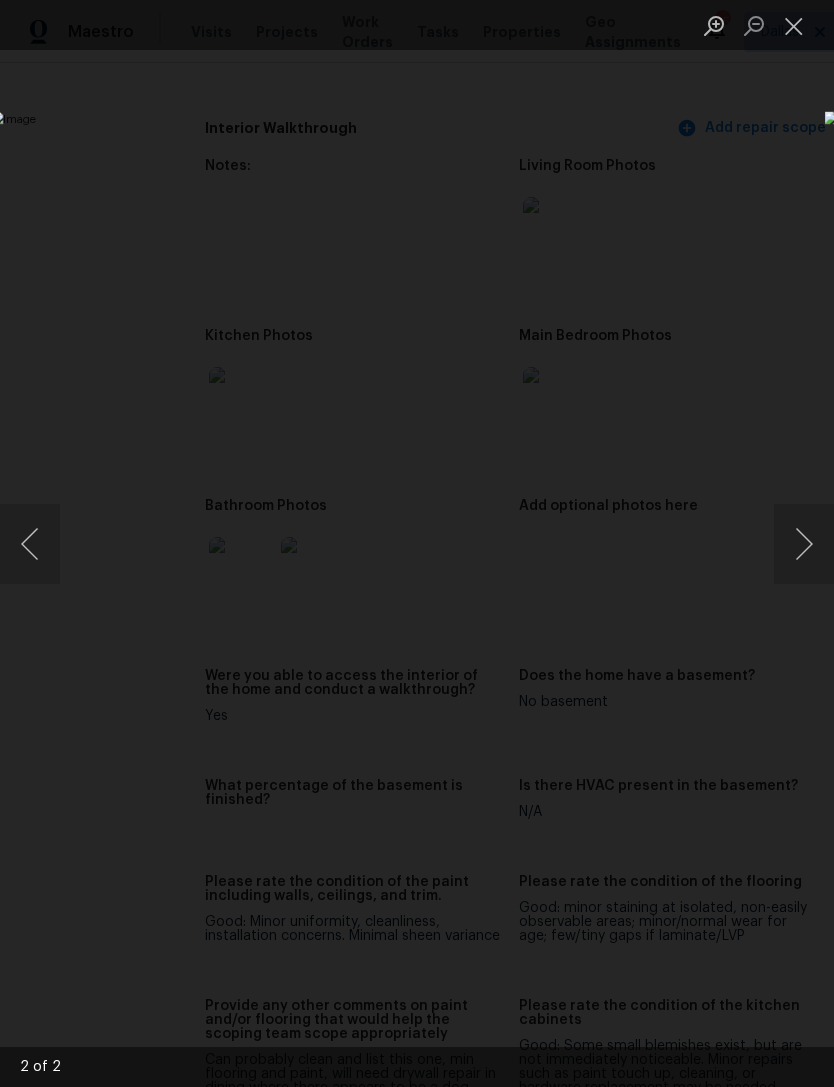 click at bounding box center (794, 25) 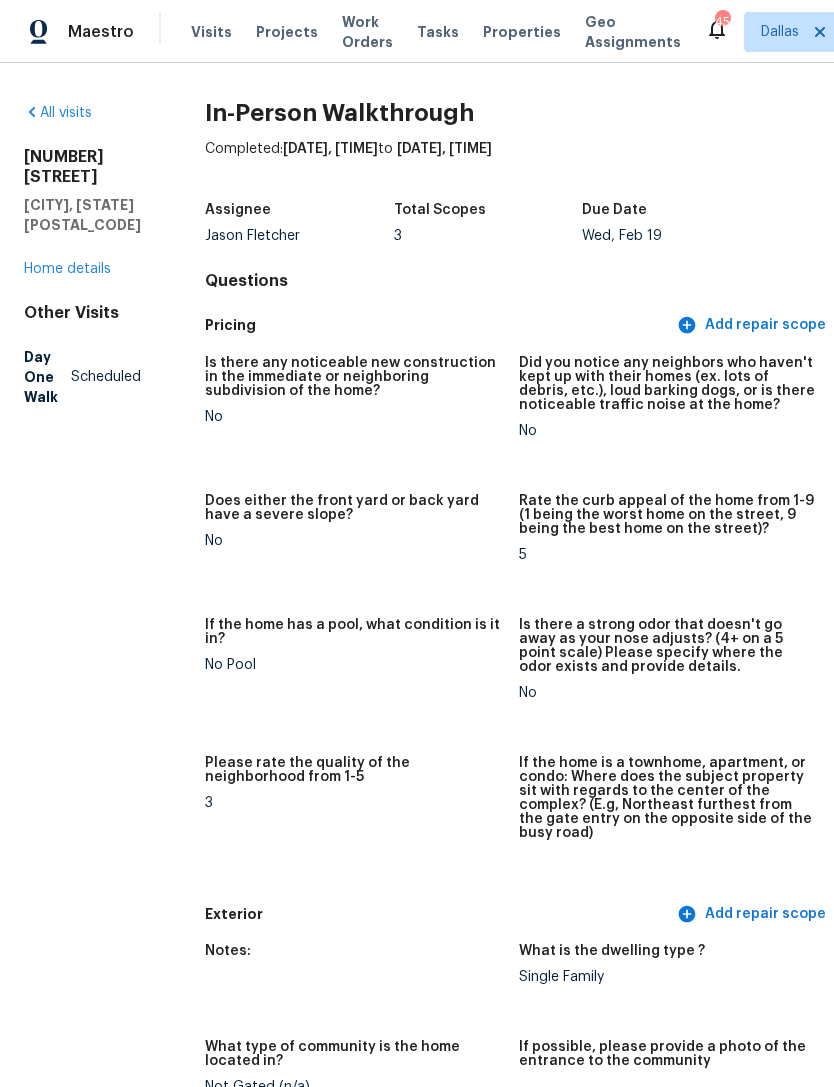 scroll, scrollTop: 0, scrollLeft: 0, axis: both 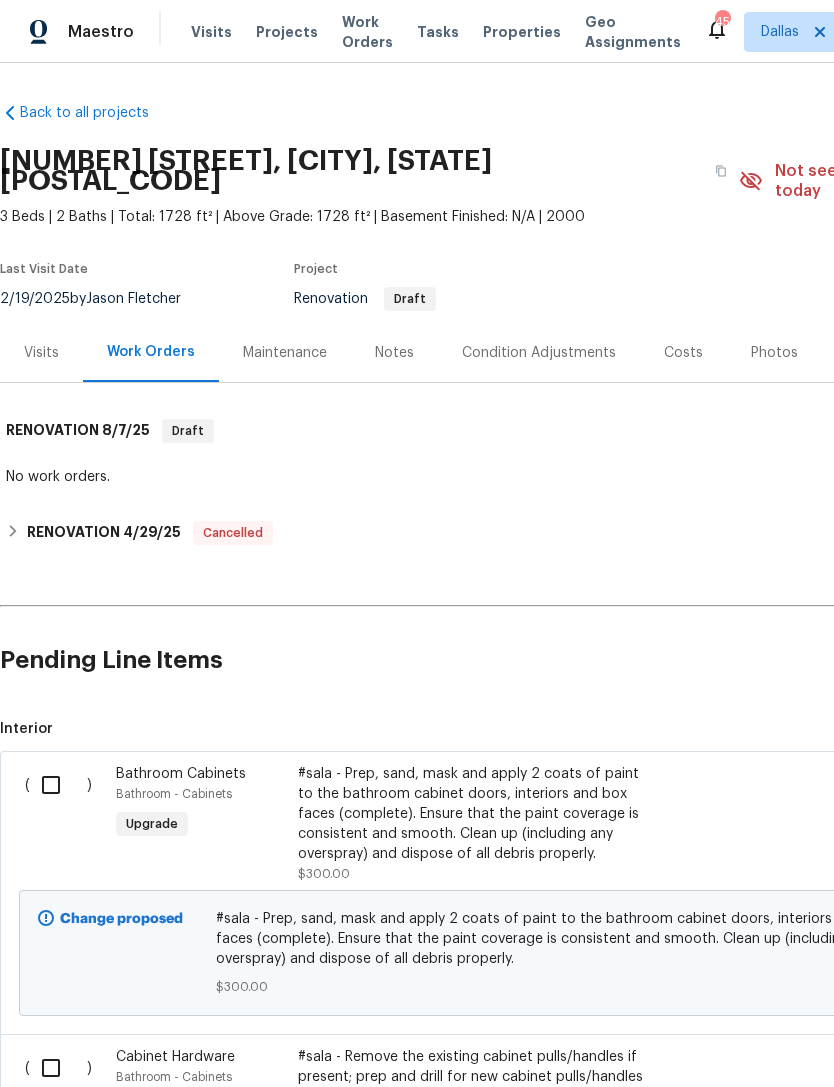 click on "Condition Adjustments" at bounding box center [539, 353] 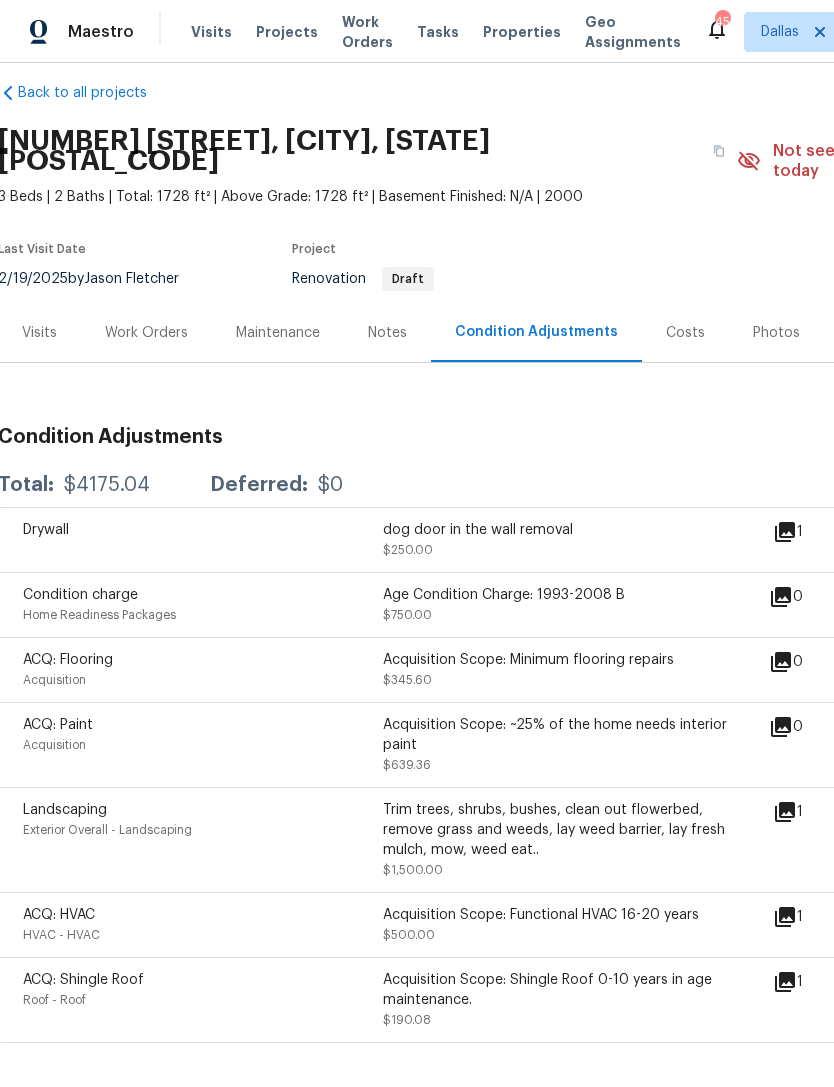 scroll, scrollTop: 19, scrollLeft: 2, axis: both 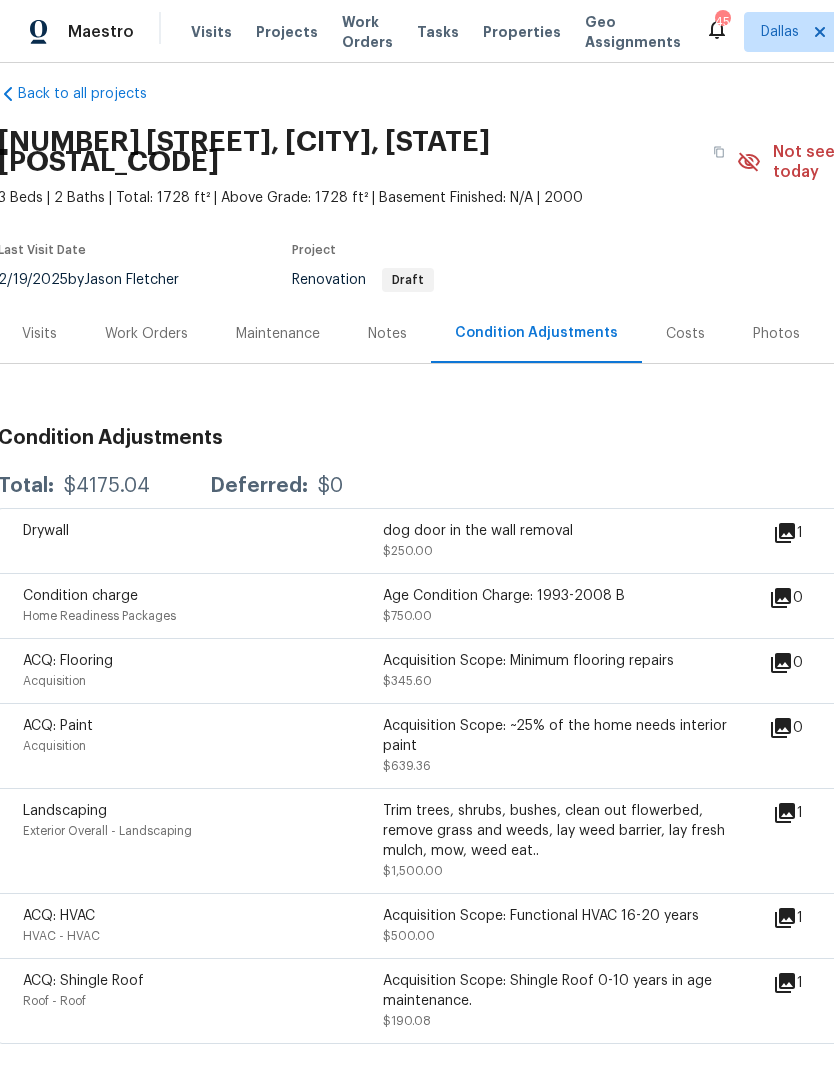 click 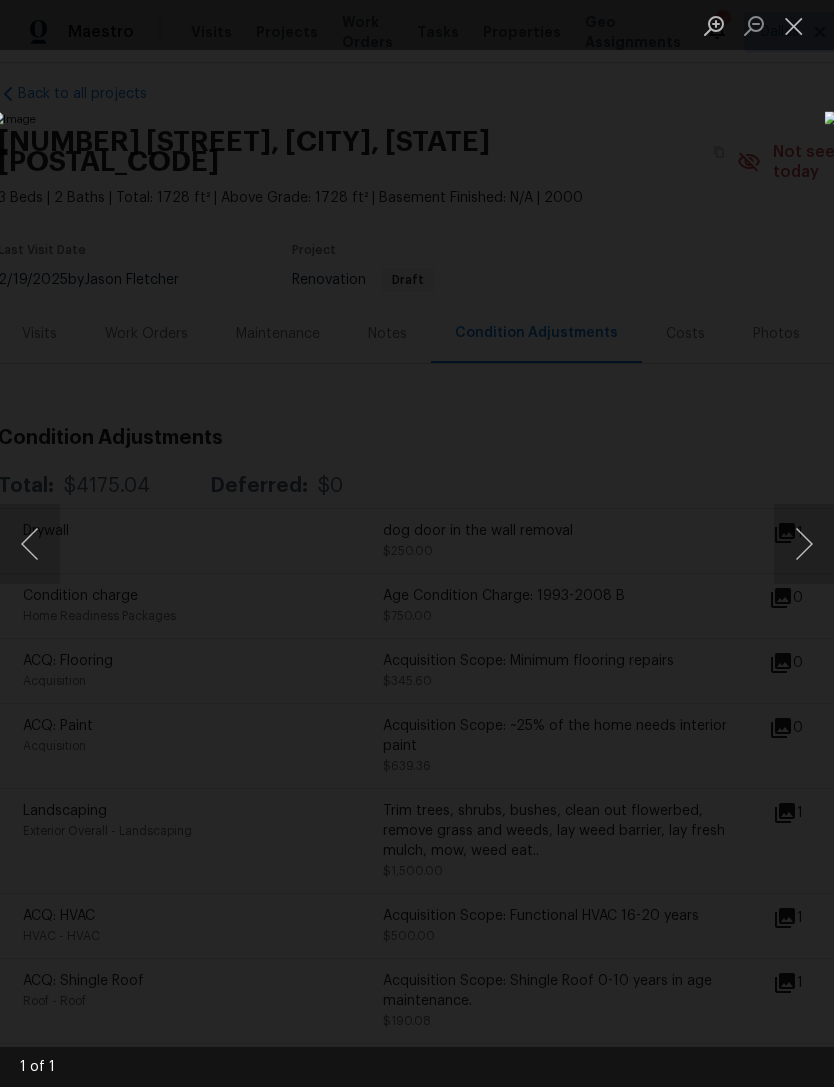 click at bounding box center (804, 544) 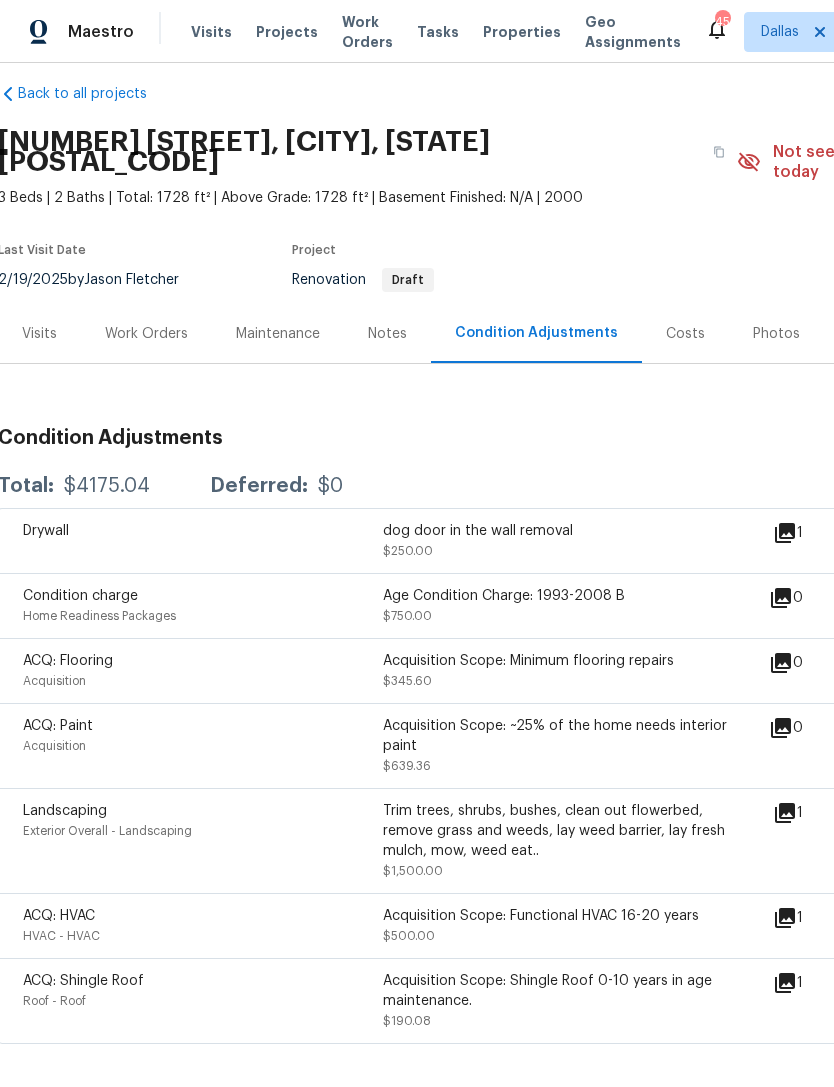 click 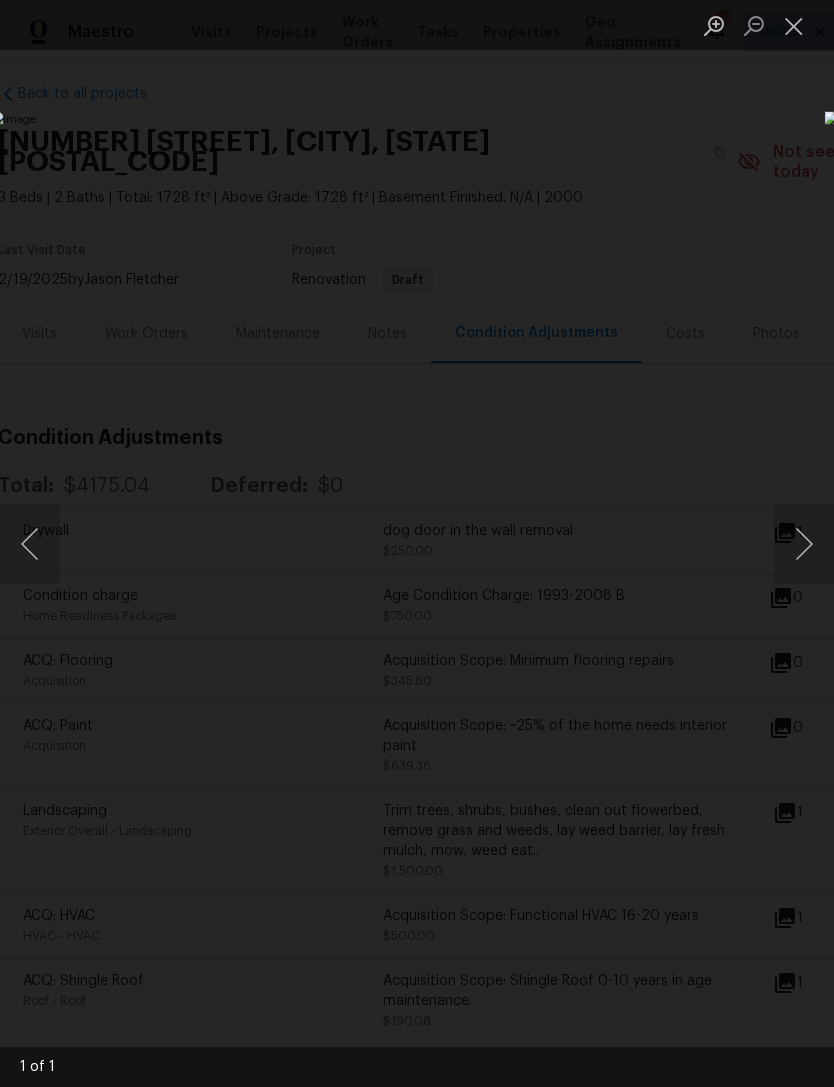 click at bounding box center (794, 25) 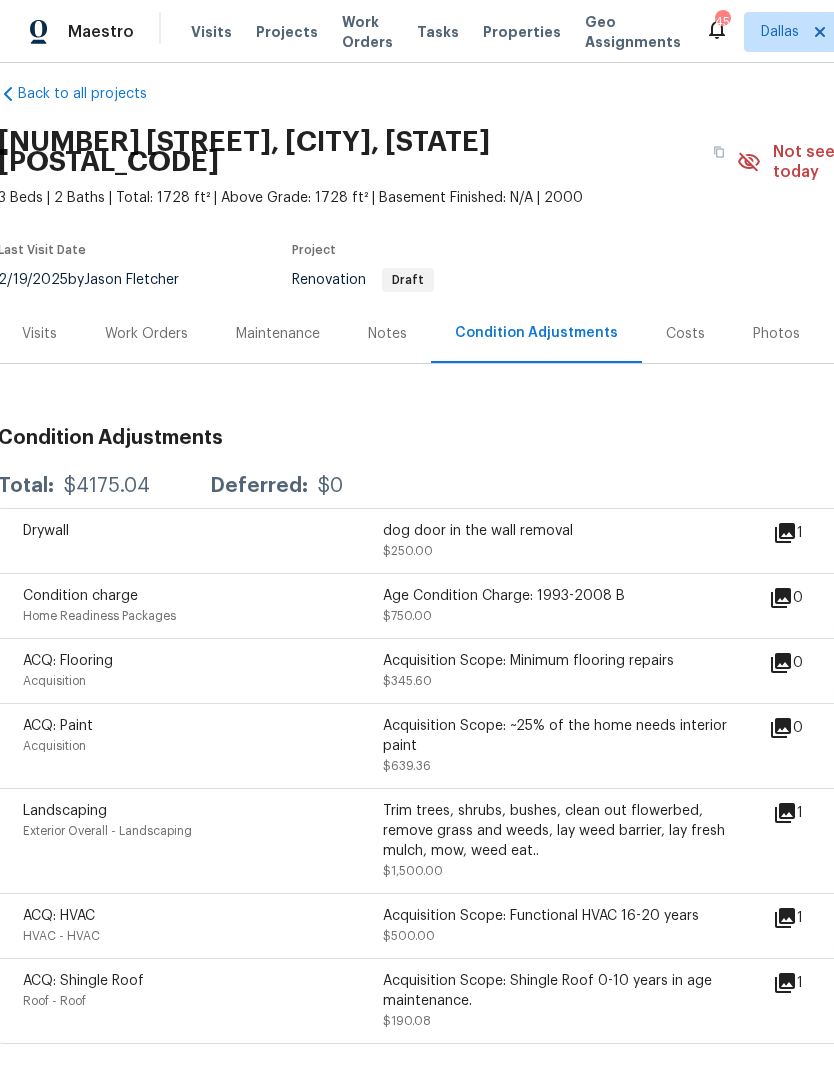 click on "Work Orders" at bounding box center [146, 334] 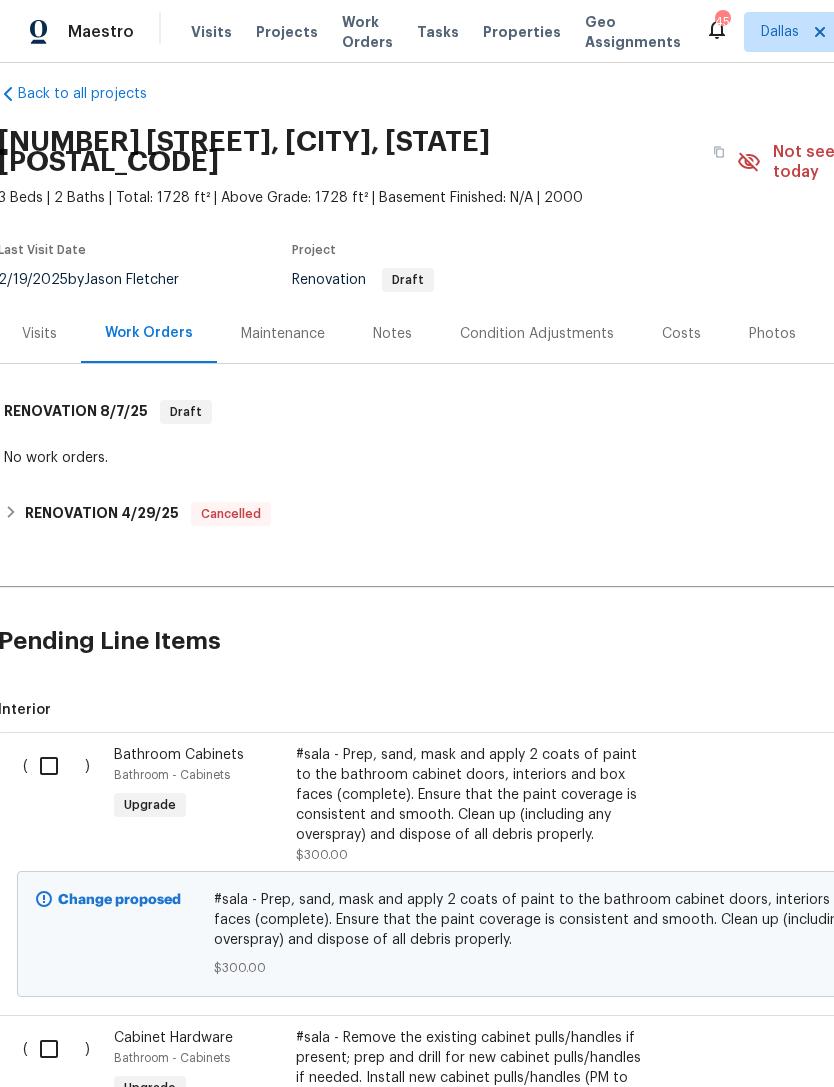click at bounding box center [56, 766] 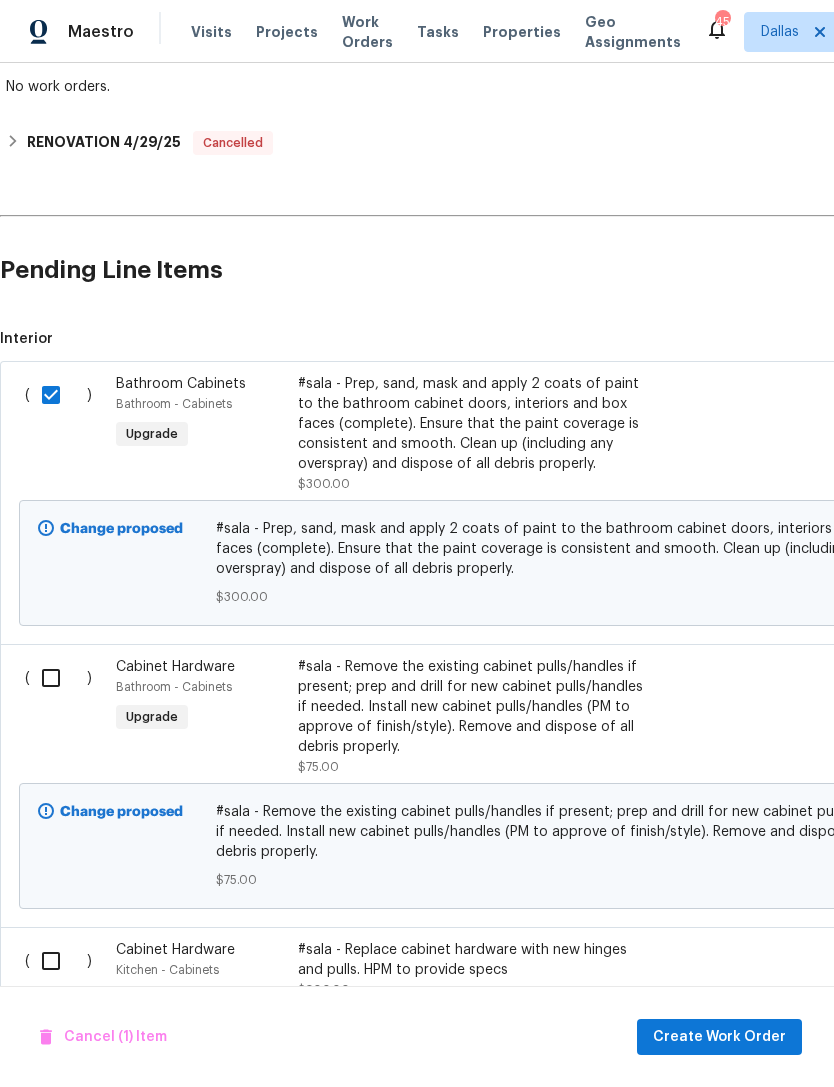 scroll, scrollTop: 387, scrollLeft: 0, axis: vertical 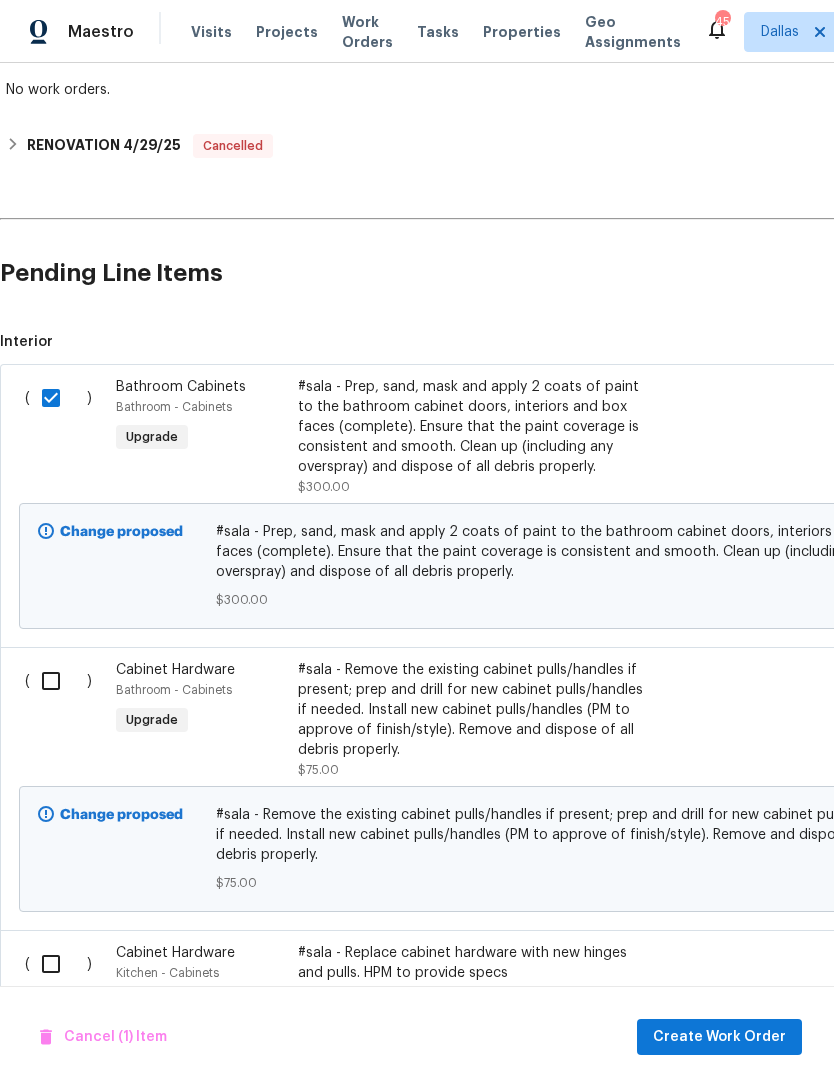 click at bounding box center [58, 681] 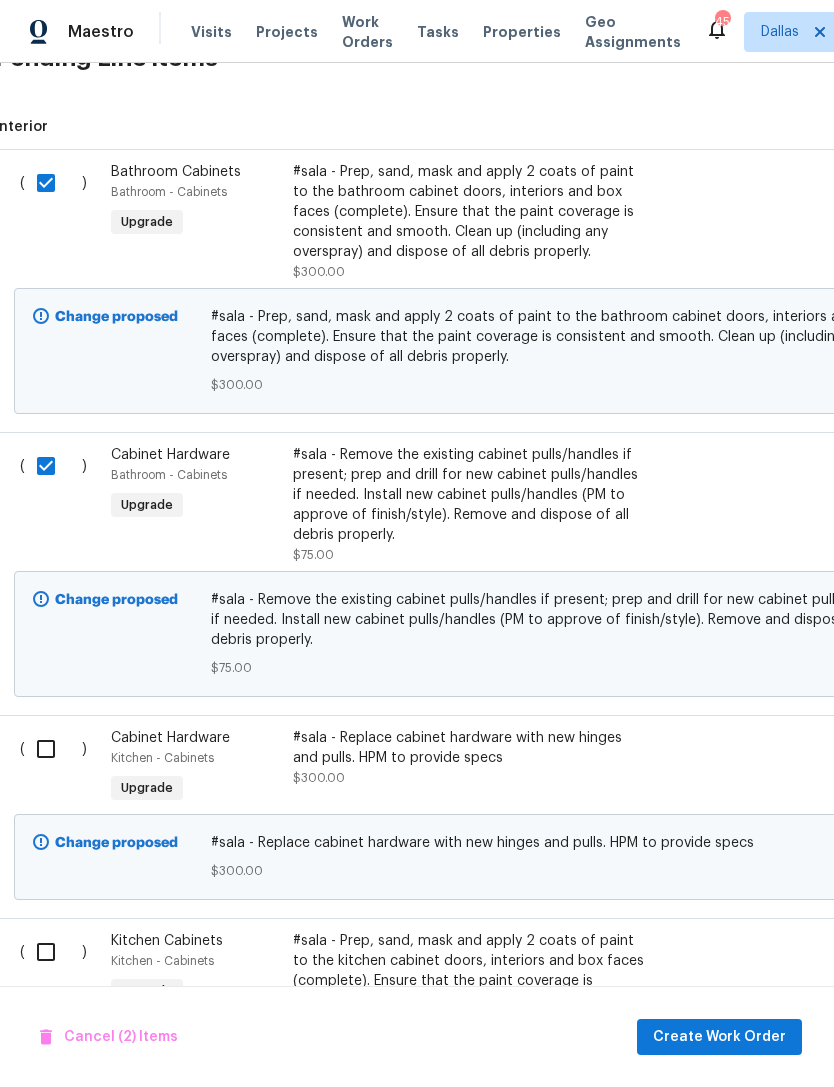 scroll, scrollTop: 625, scrollLeft: 5, axis: both 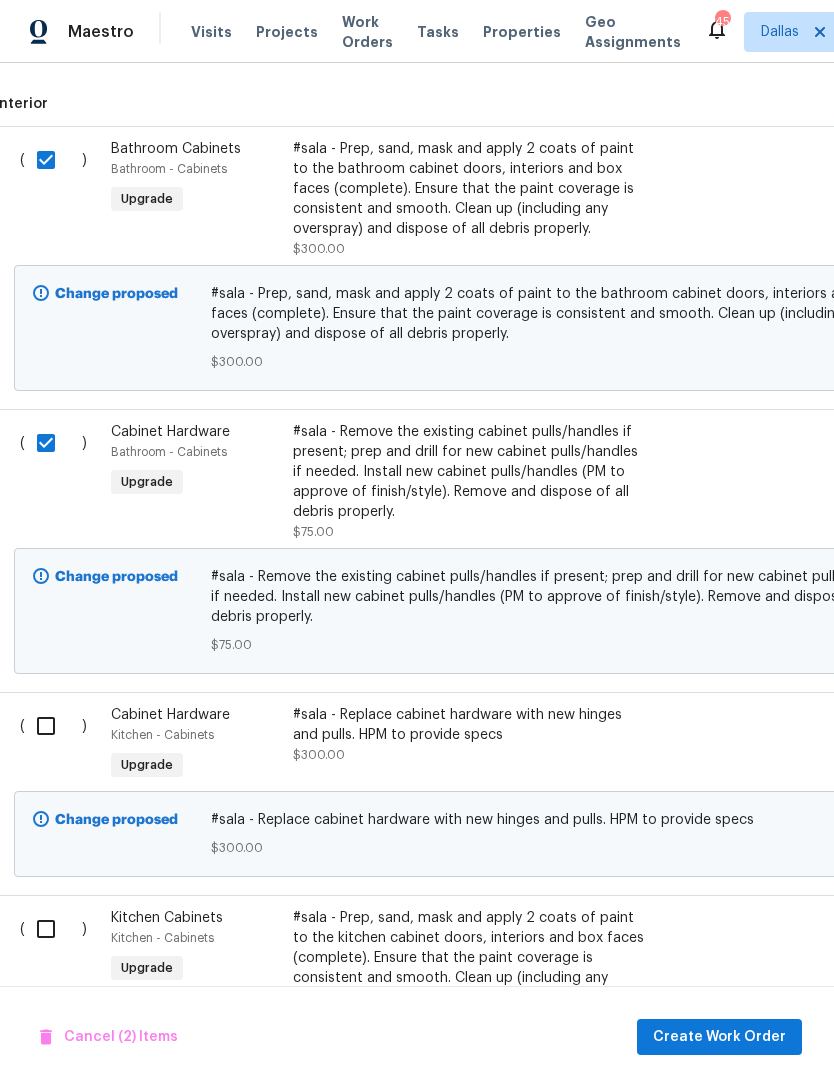 click at bounding box center [53, 726] 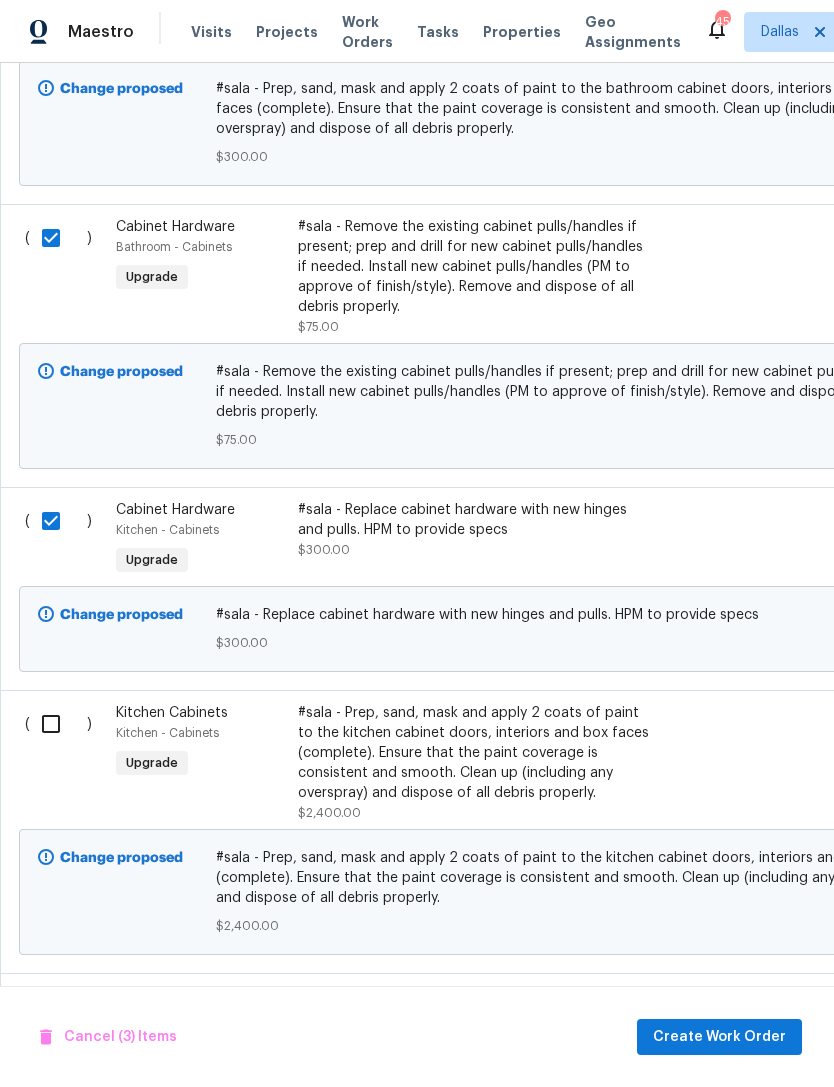 scroll, scrollTop: 830, scrollLeft: 0, axis: vertical 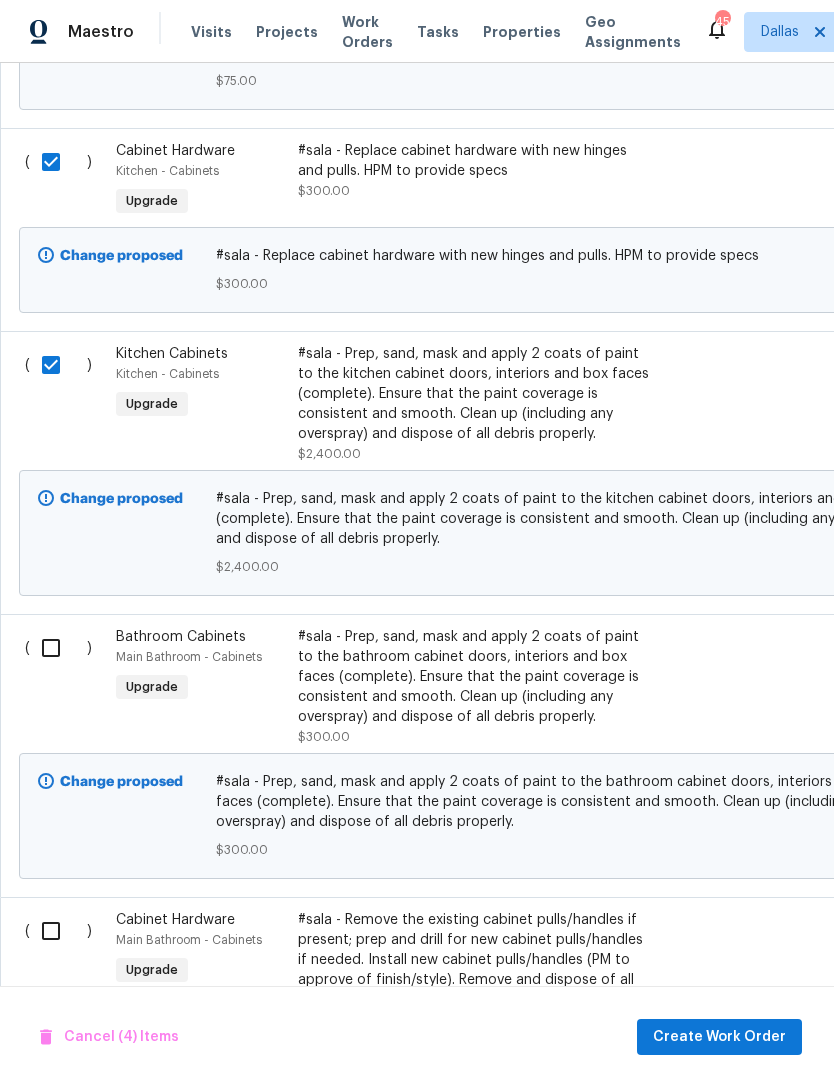 click at bounding box center [58, 648] 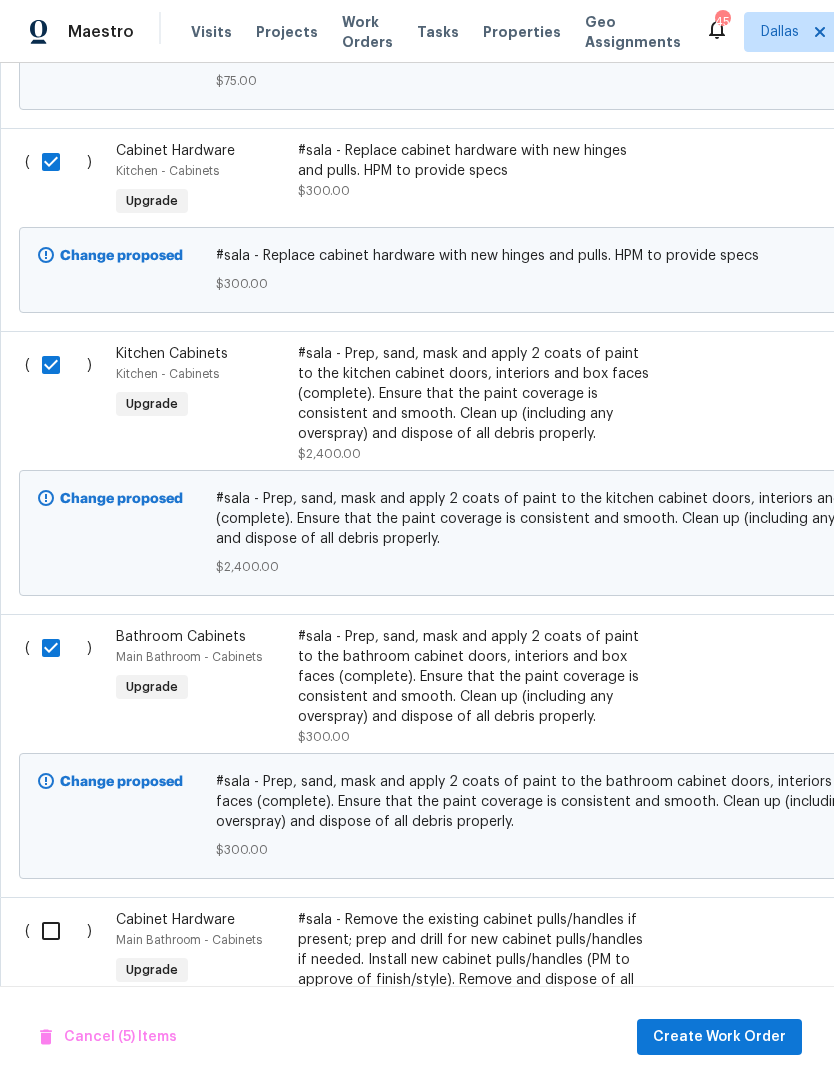 click at bounding box center [58, 931] 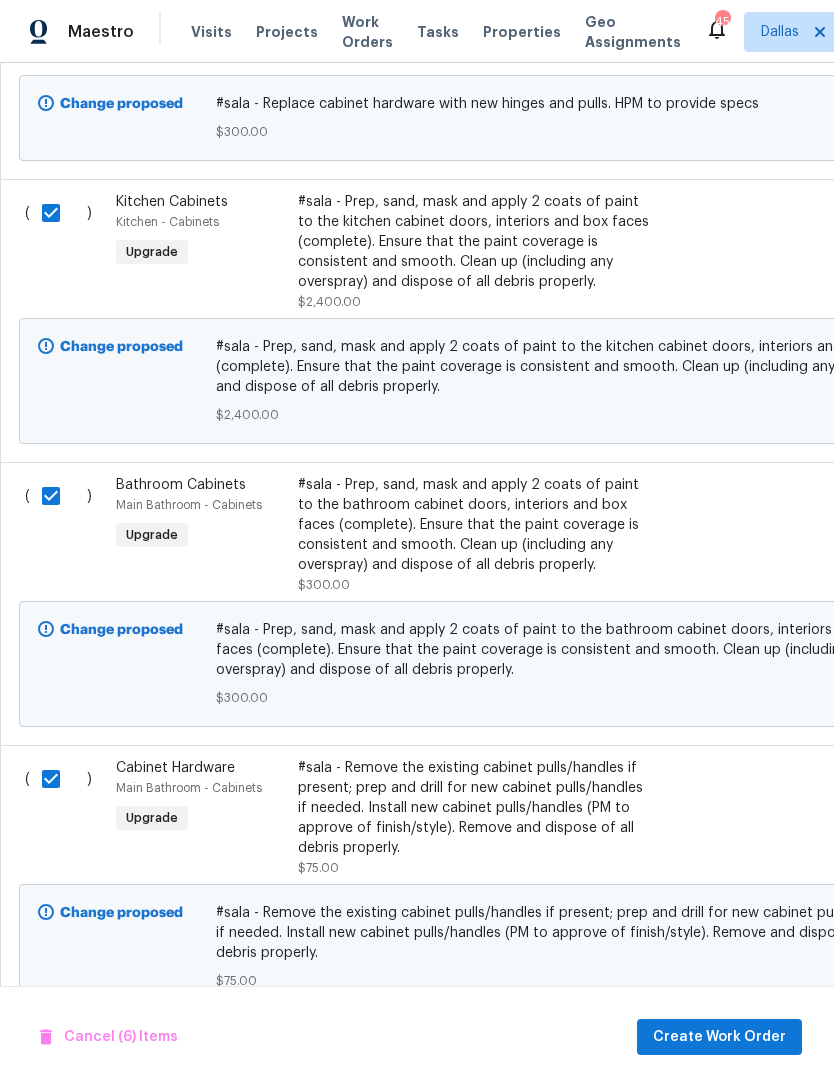 scroll, scrollTop: 1340, scrollLeft: 0, axis: vertical 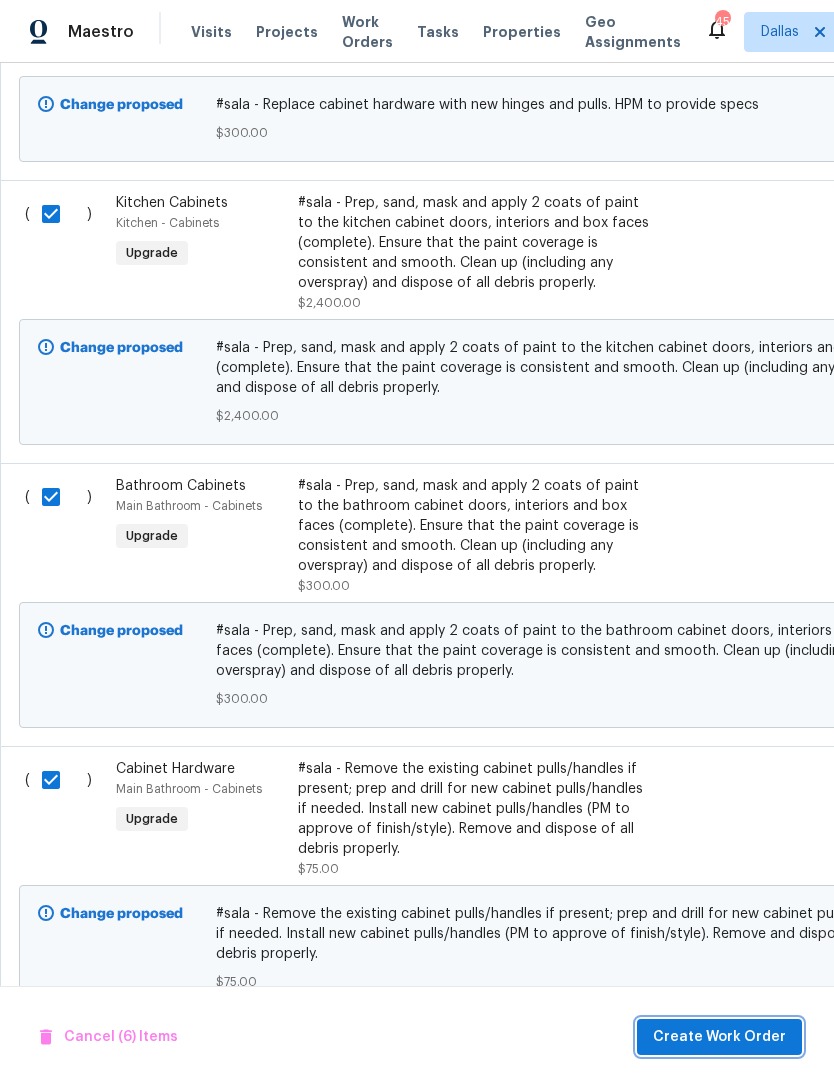 click on "Create Work Order" at bounding box center [719, 1037] 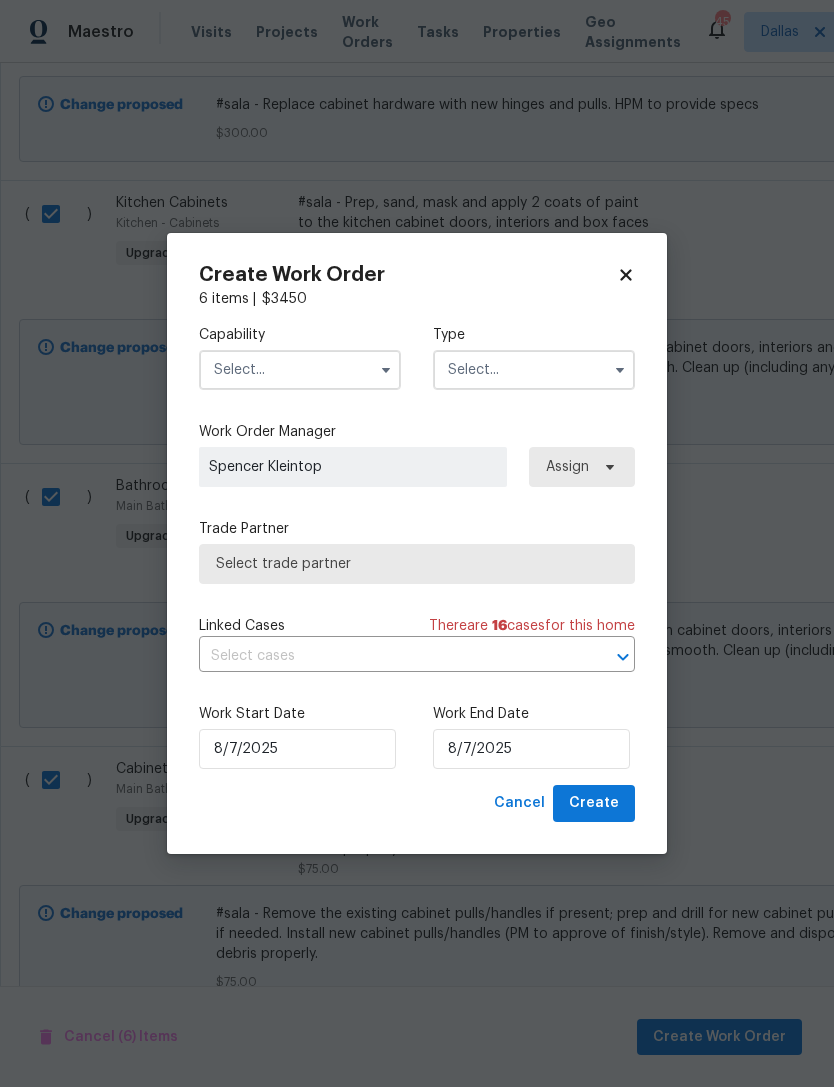 click at bounding box center [300, 370] 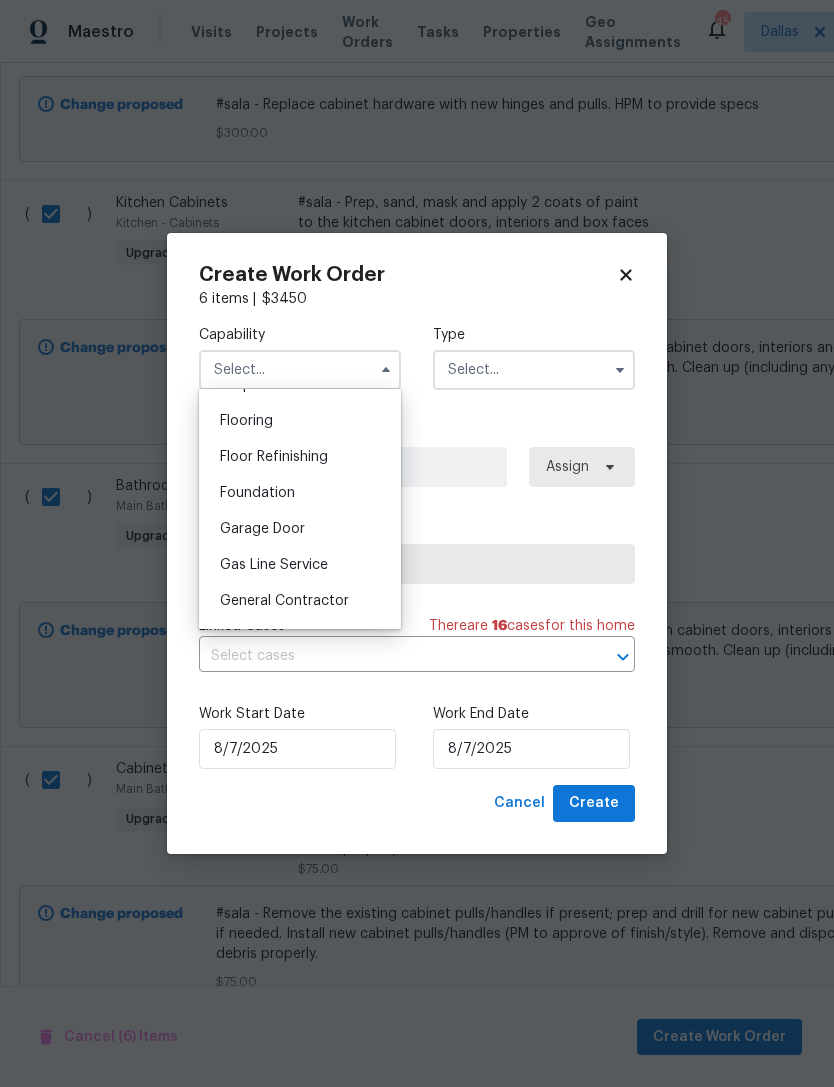 scroll, scrollTop: 776, scrollLeft: 0, axis: vertical 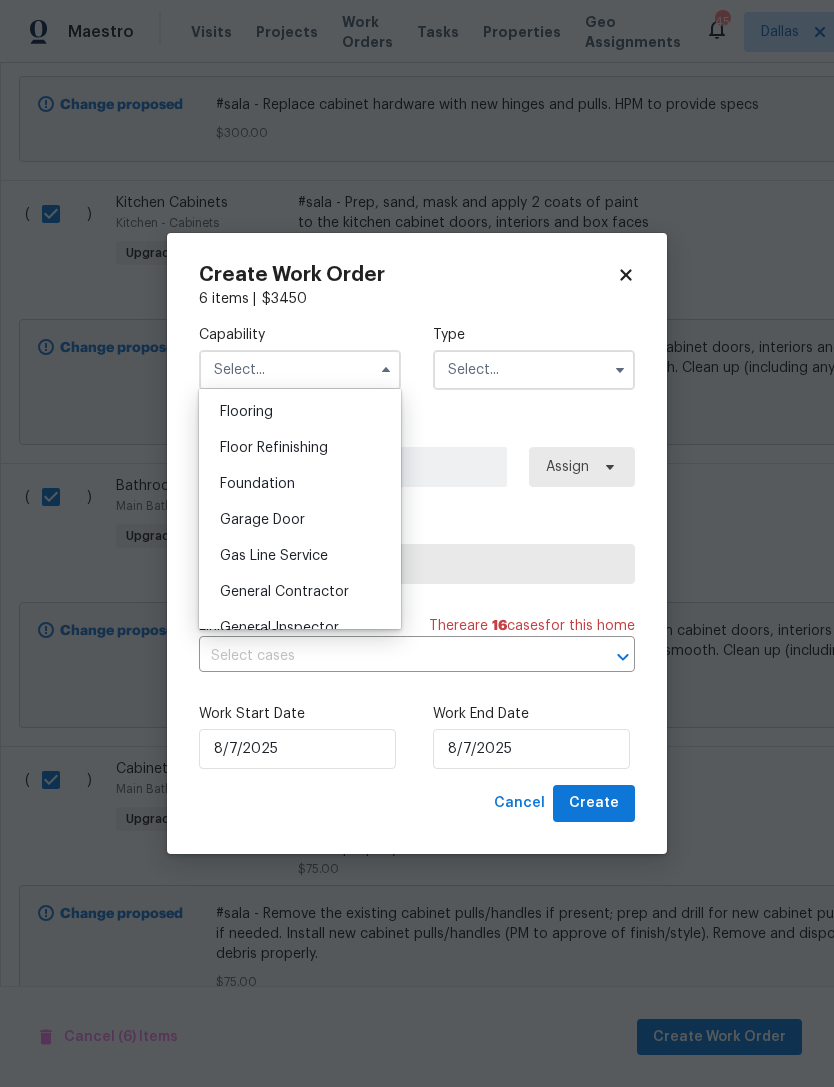 click on "General Contractor" at bounding box center (284, 592) 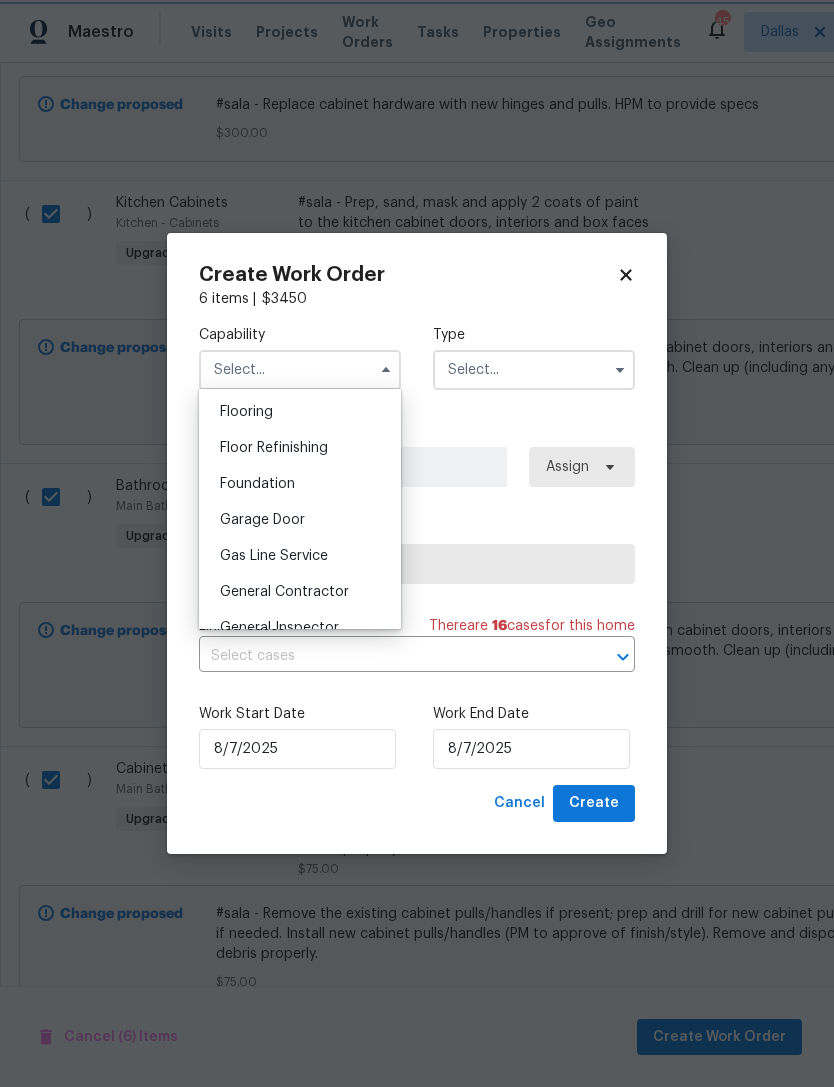 type on "General Contractor" 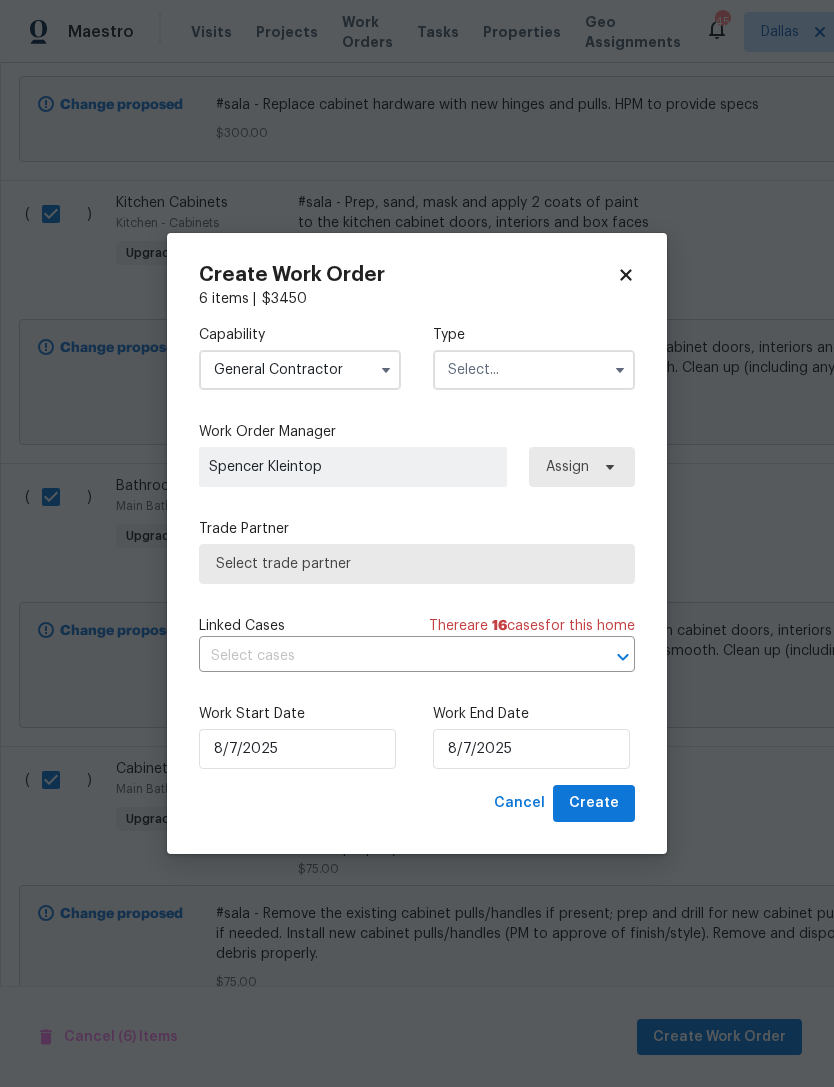 click at bounding box center (534, 370) 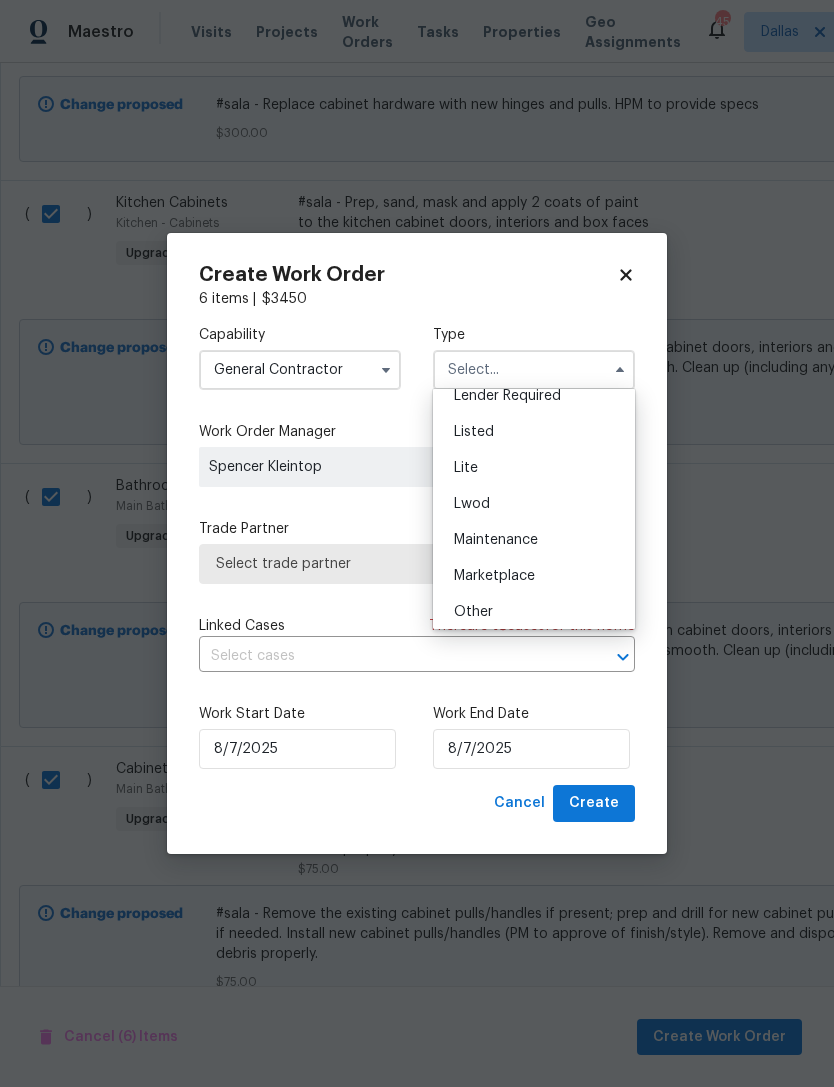 scroll, scrollTop: 198, scrollLeft: 0, axis: vertical 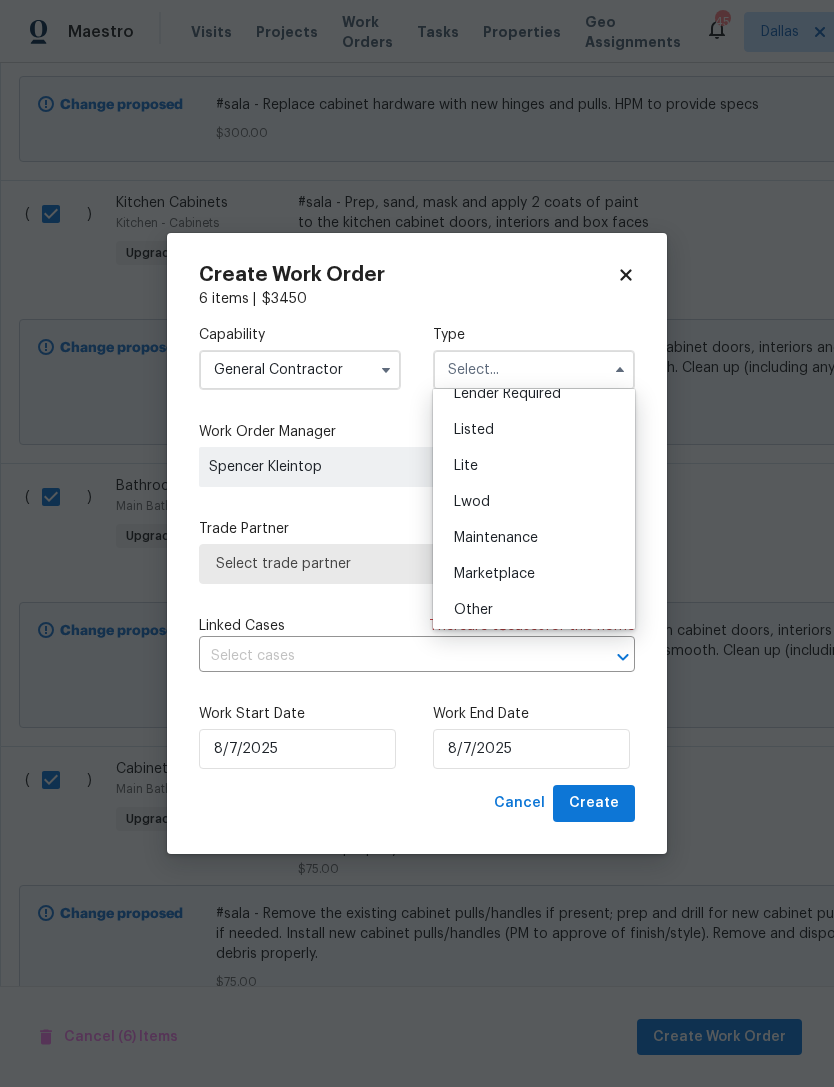 click 